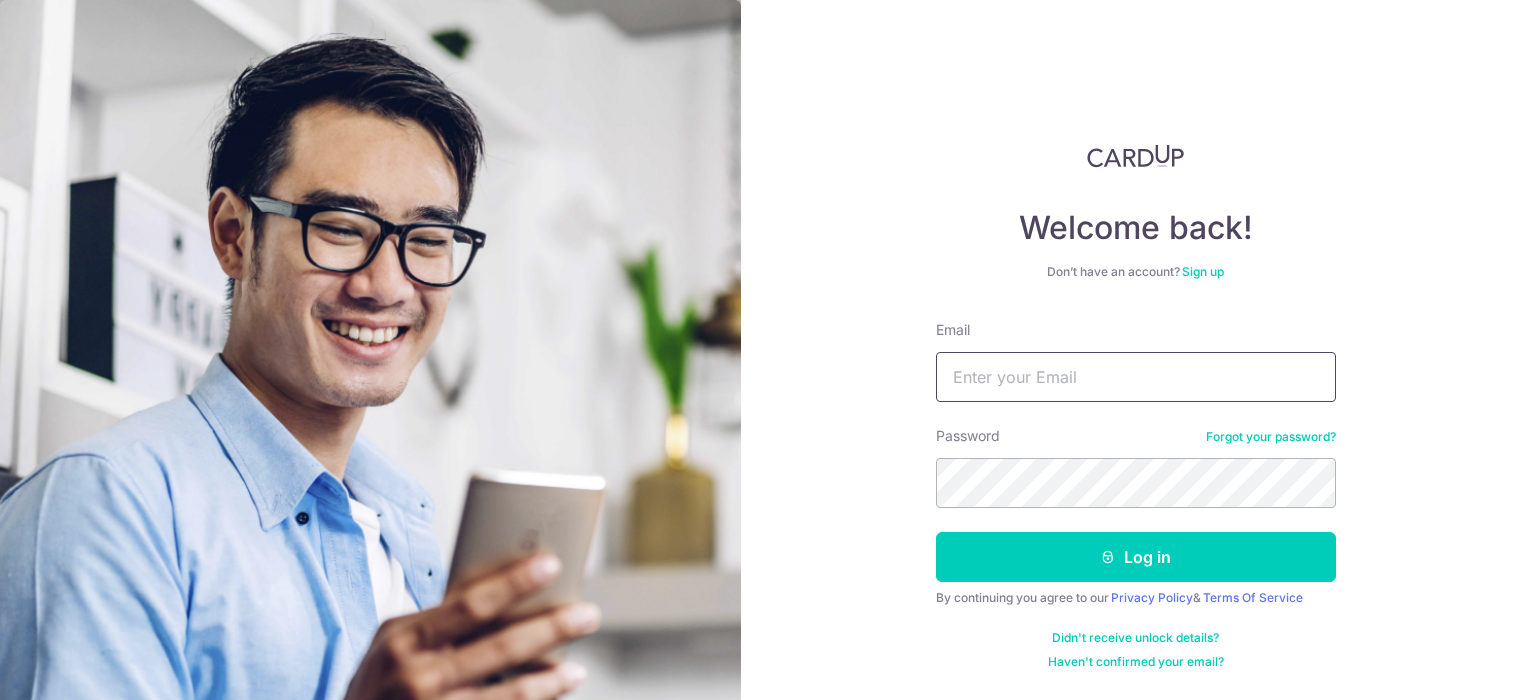scroll, scrollTop: 0, scrollLeft: 0, axis: both 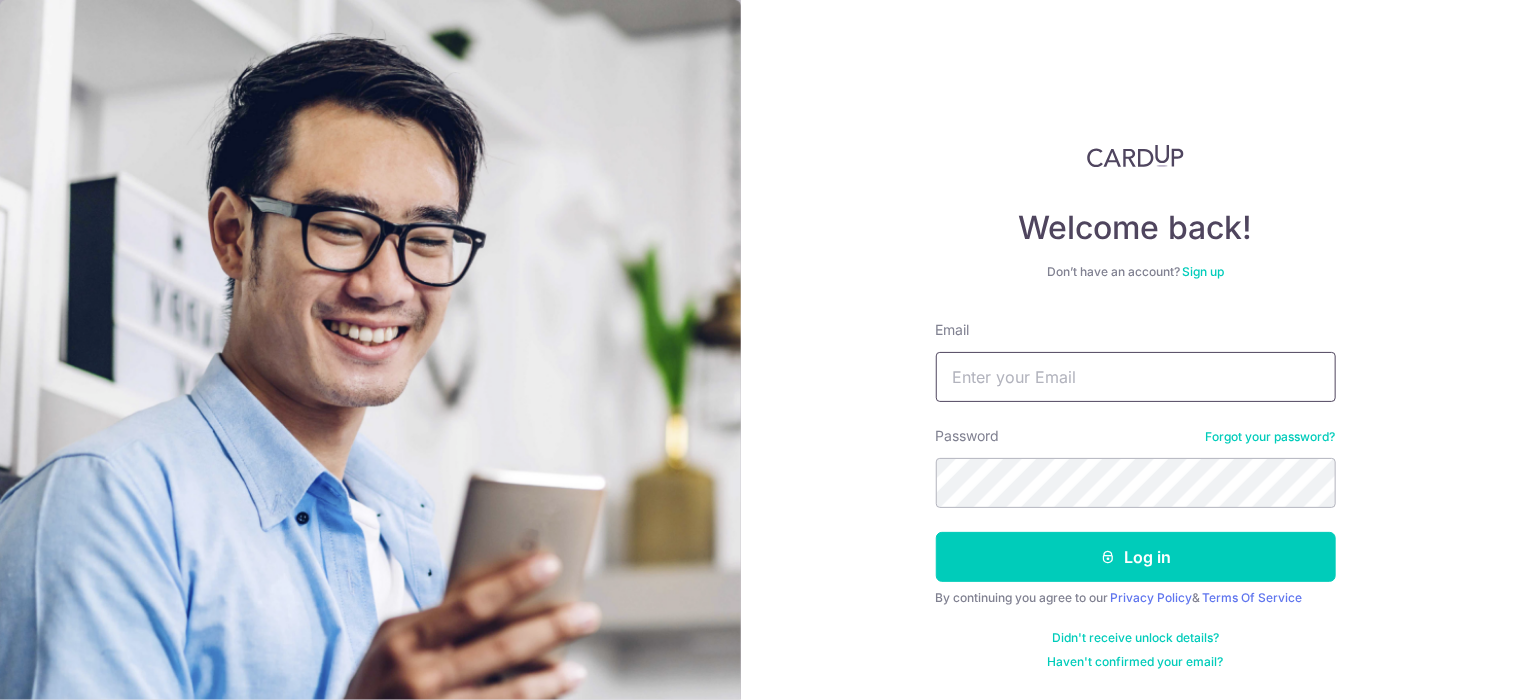 click on "Email" at bounding box center (1136, 377) 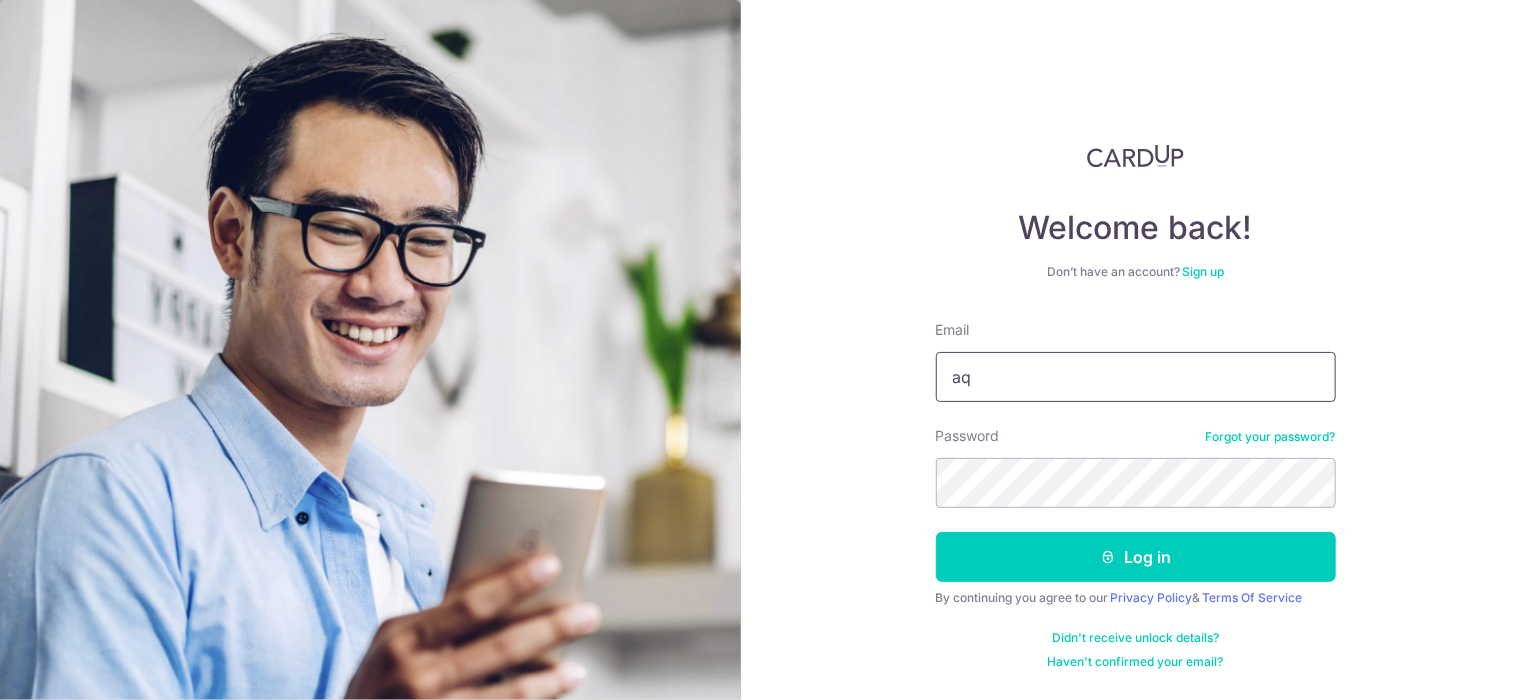 type on "aq49650@gmail.com" 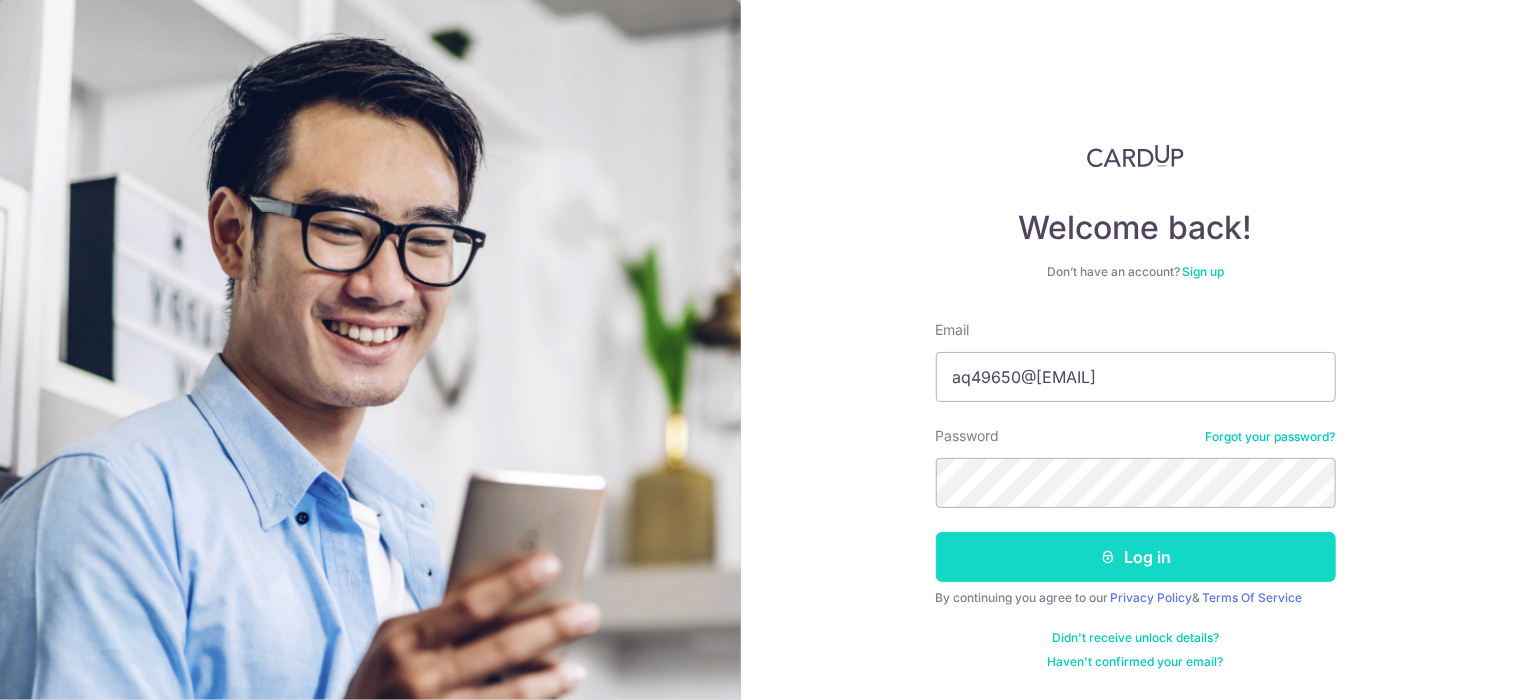 click on "Log in" at bounding box center (1136, 557) 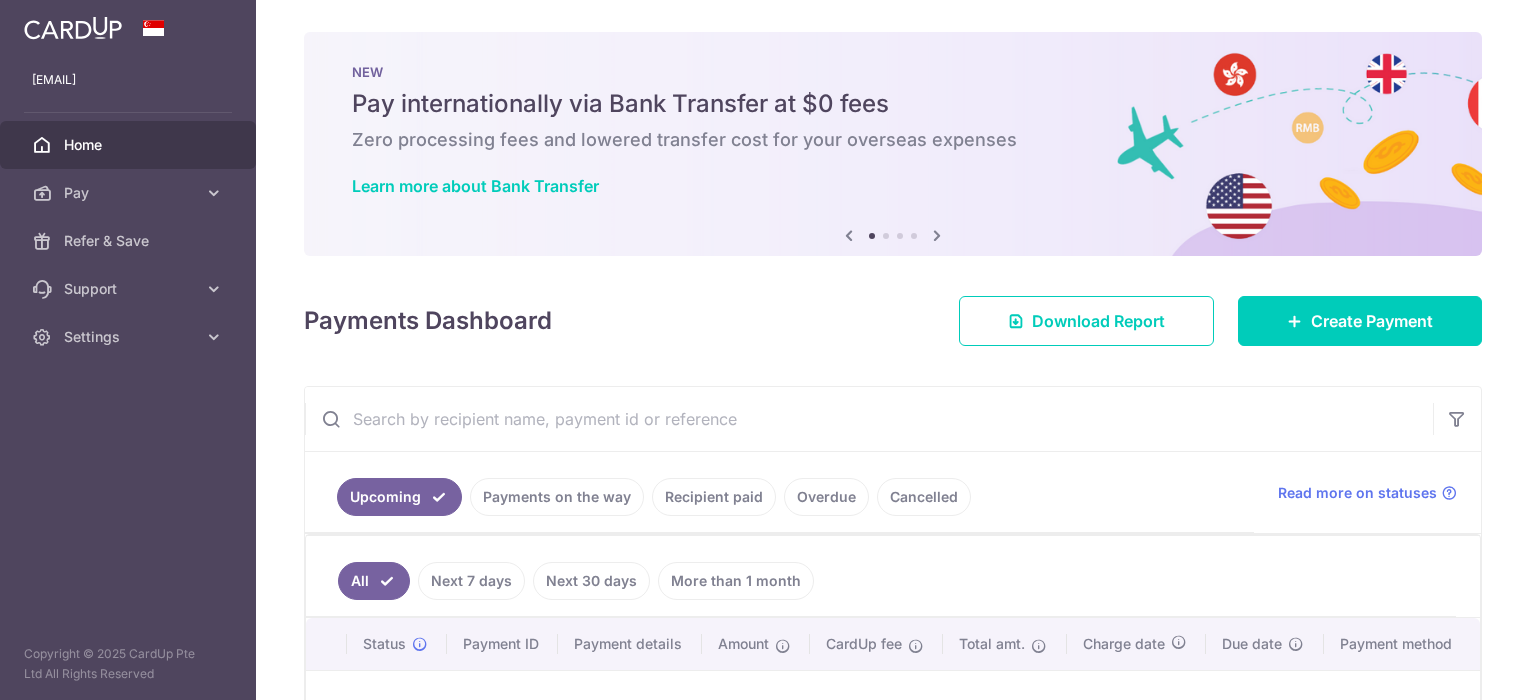 scroll, scrollTop: 0, scrollLeft: 0, axis: both 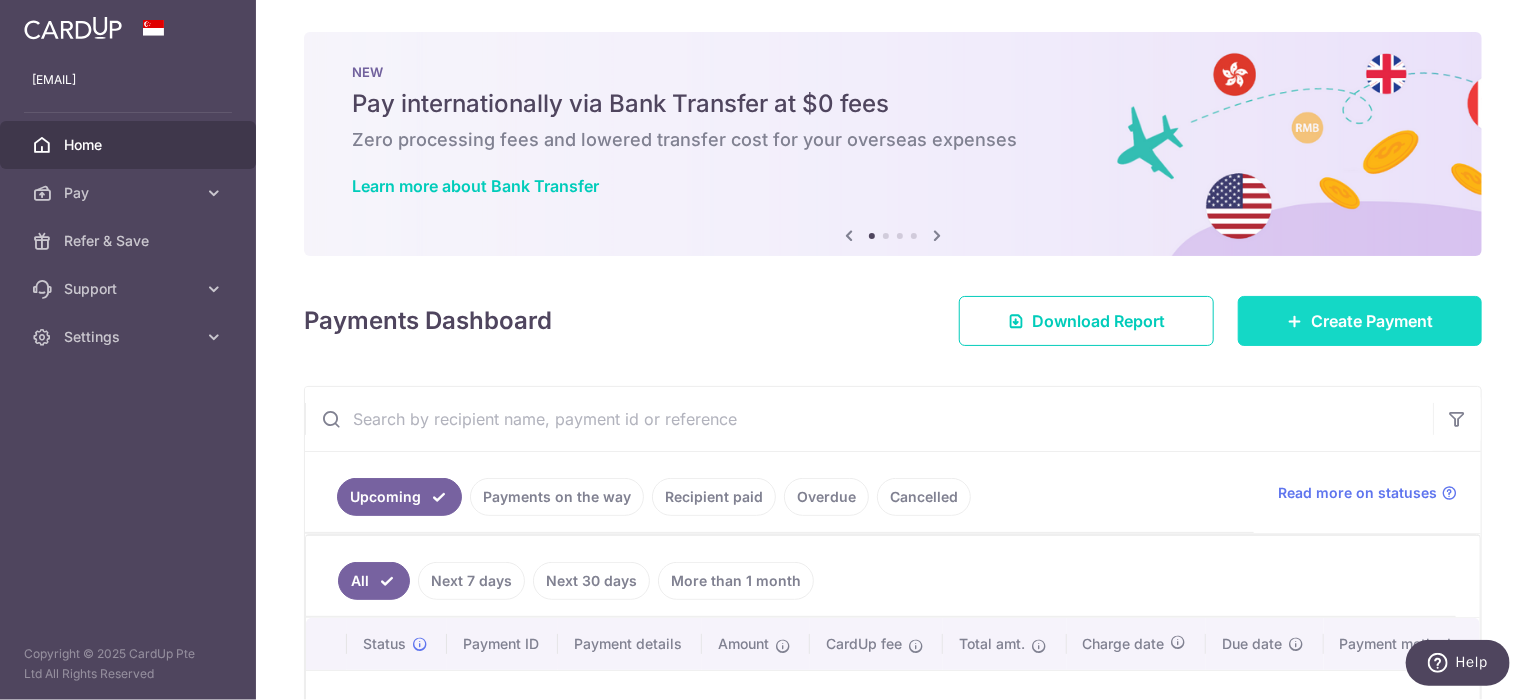 click on "Create Payment" at bounding box center (1372, 321) 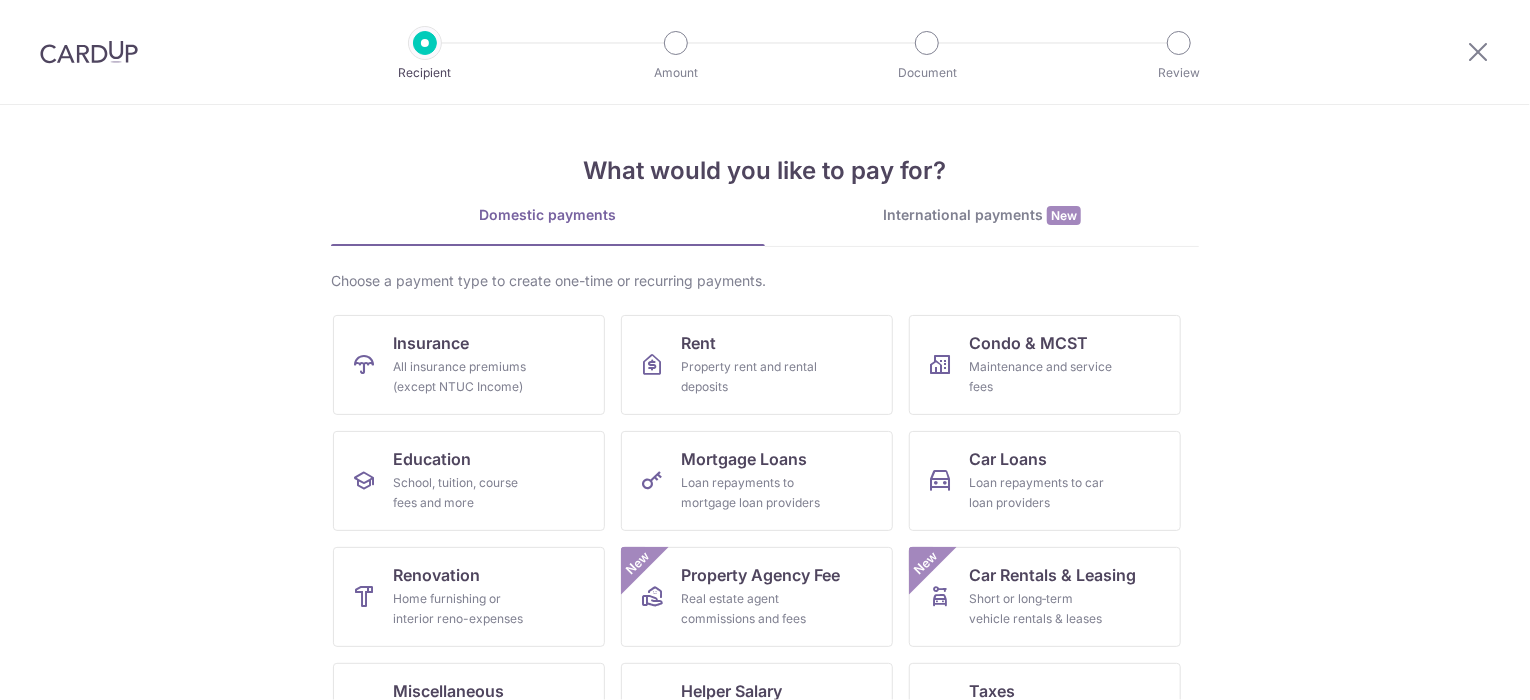 scroll, scrollTop: 0, scrollLeft: 0, axis: both 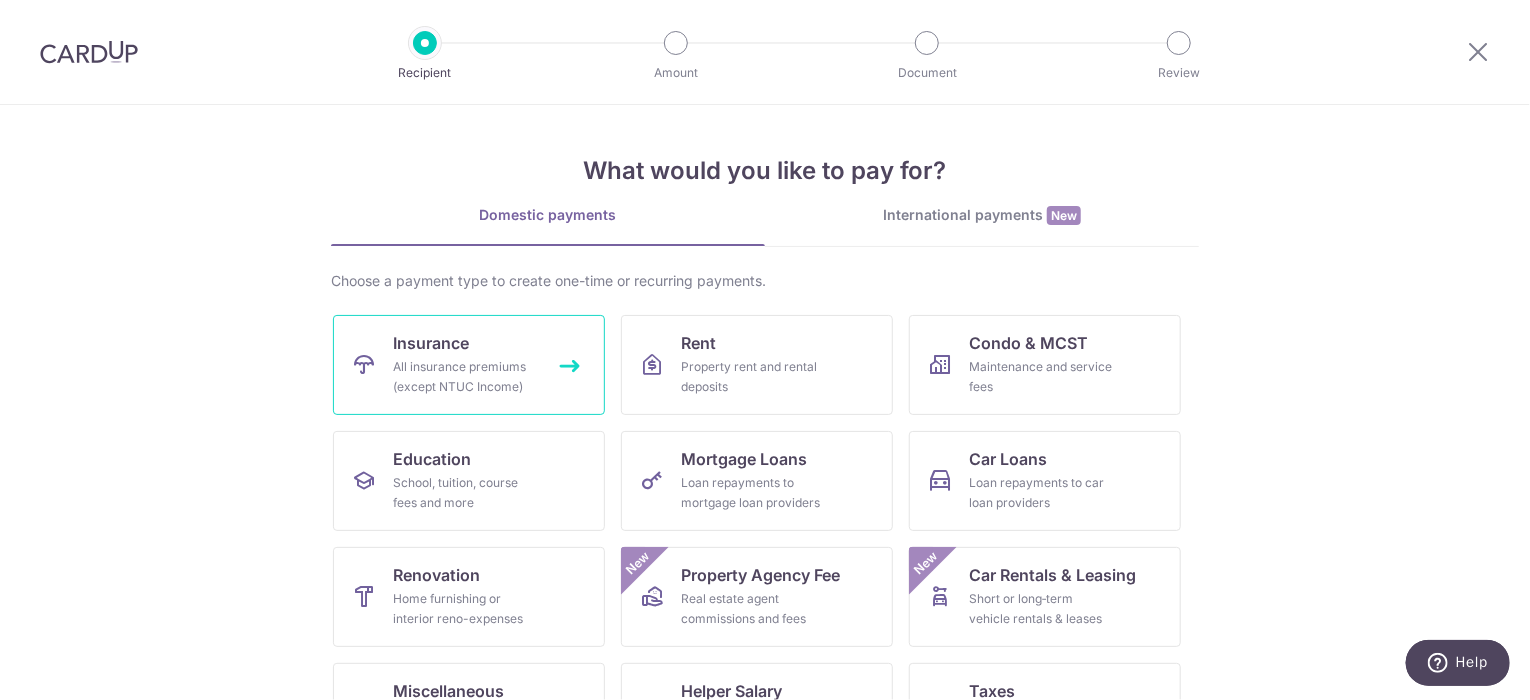 click on "All insurance premiums (except NTUC Income)" at bounding box center (465, 377) 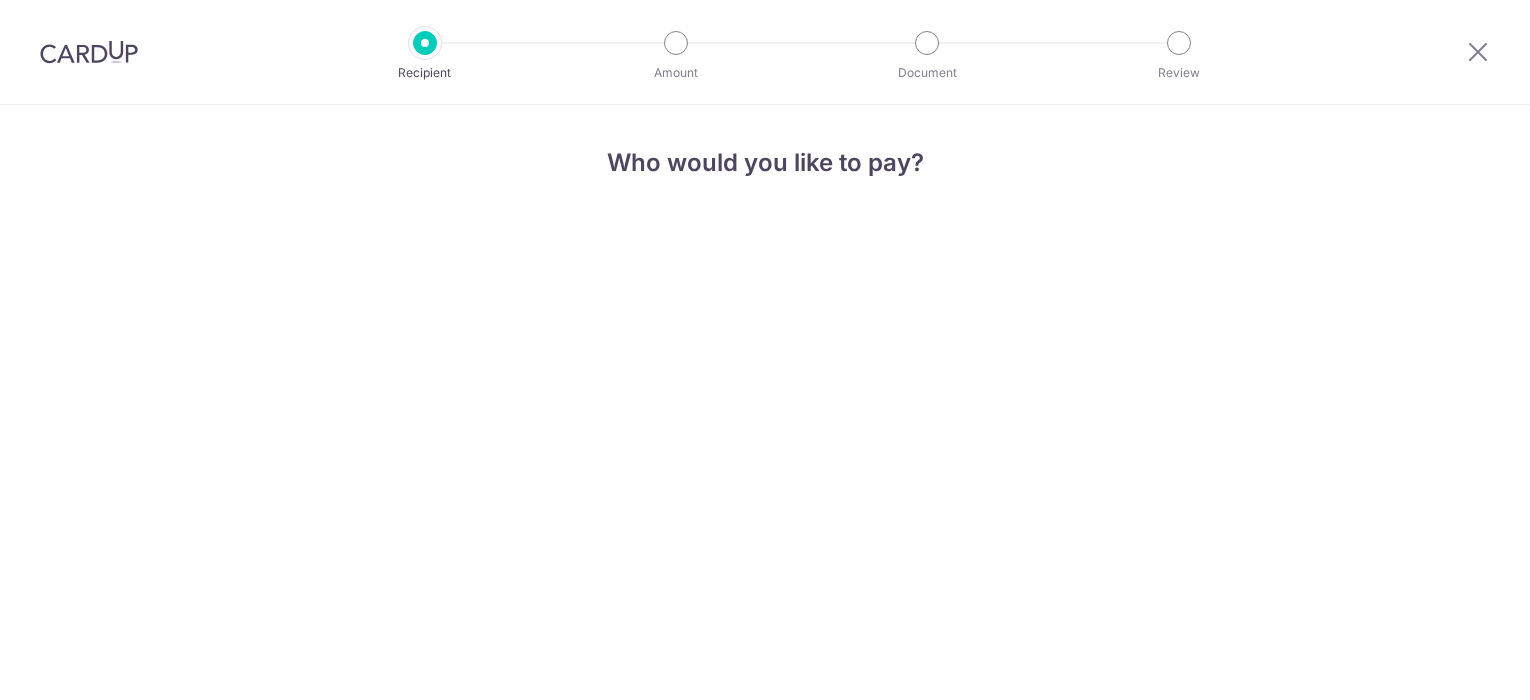 scroll, scrollTop: 0, scrollLeft: 0, axis: both 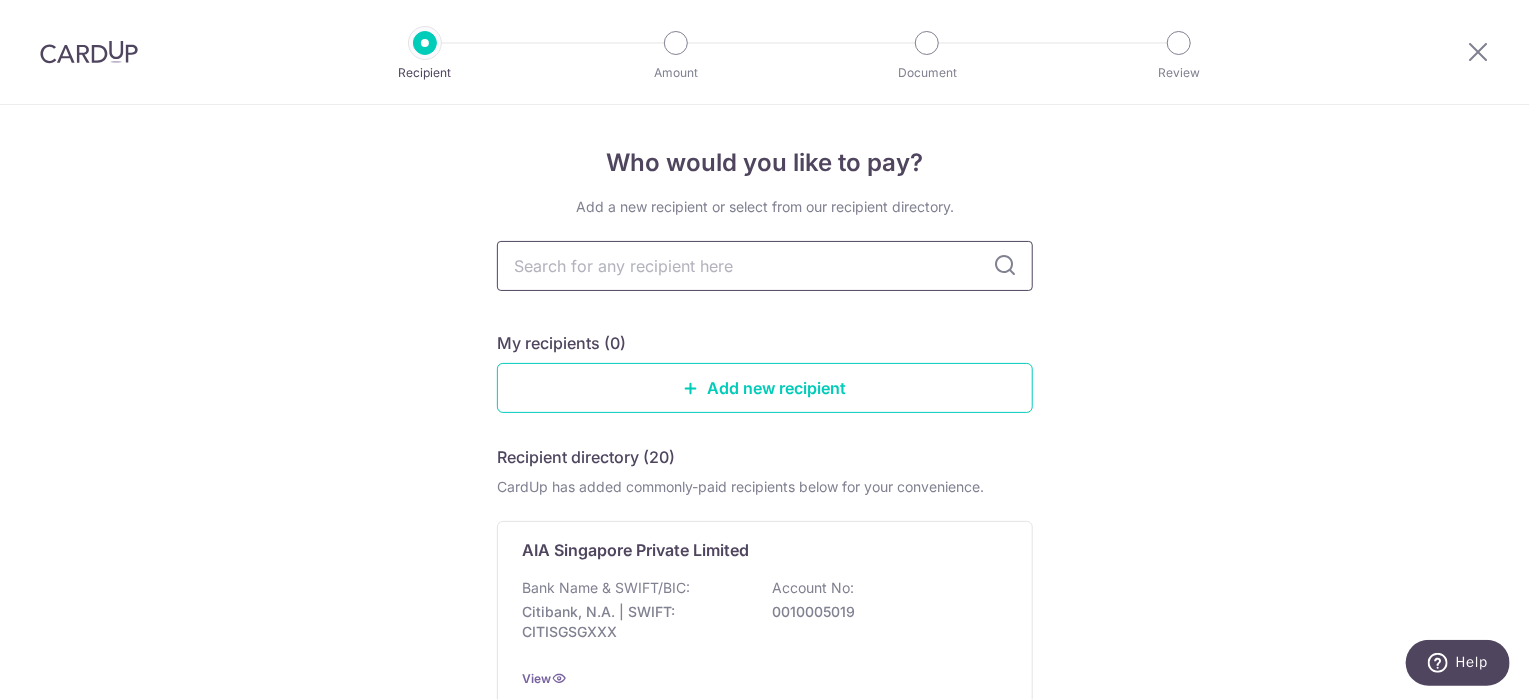 click at bounding box center [765, 266] 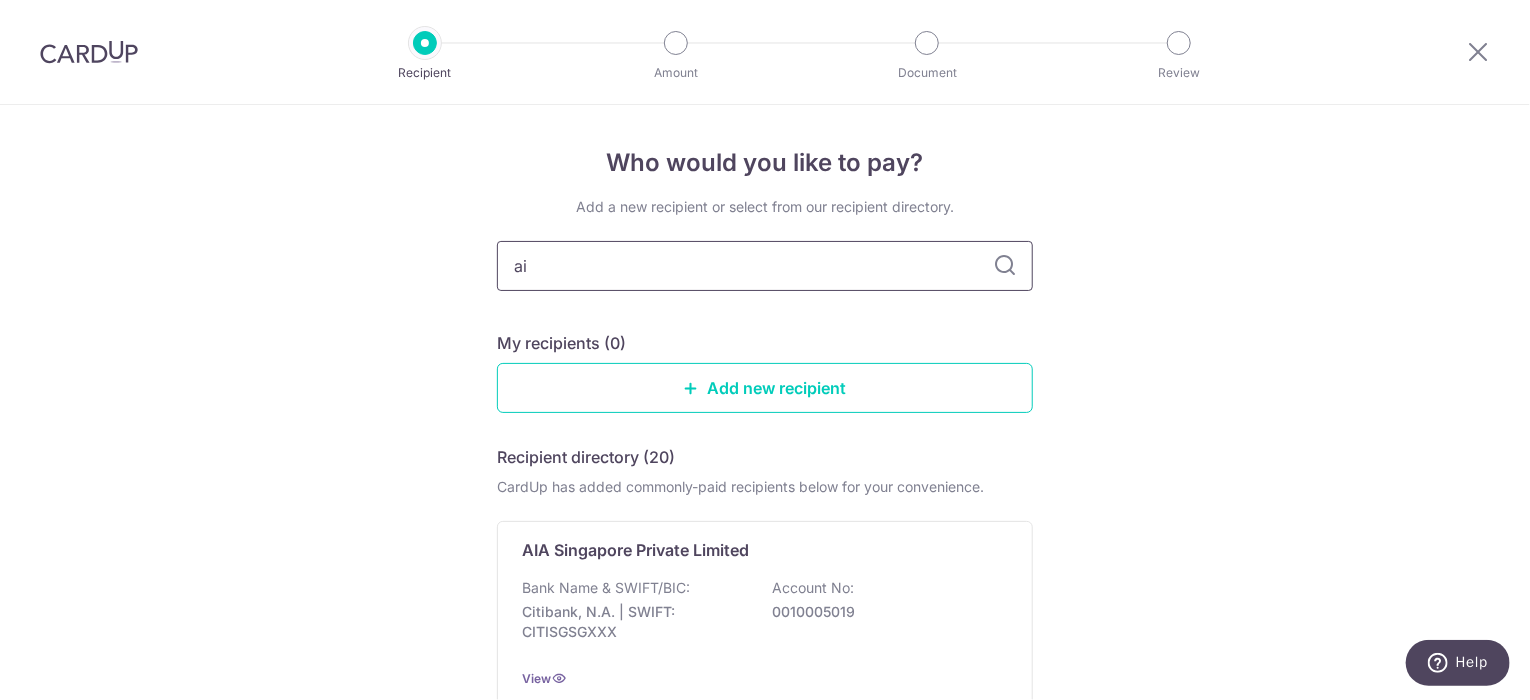 type on "aia" 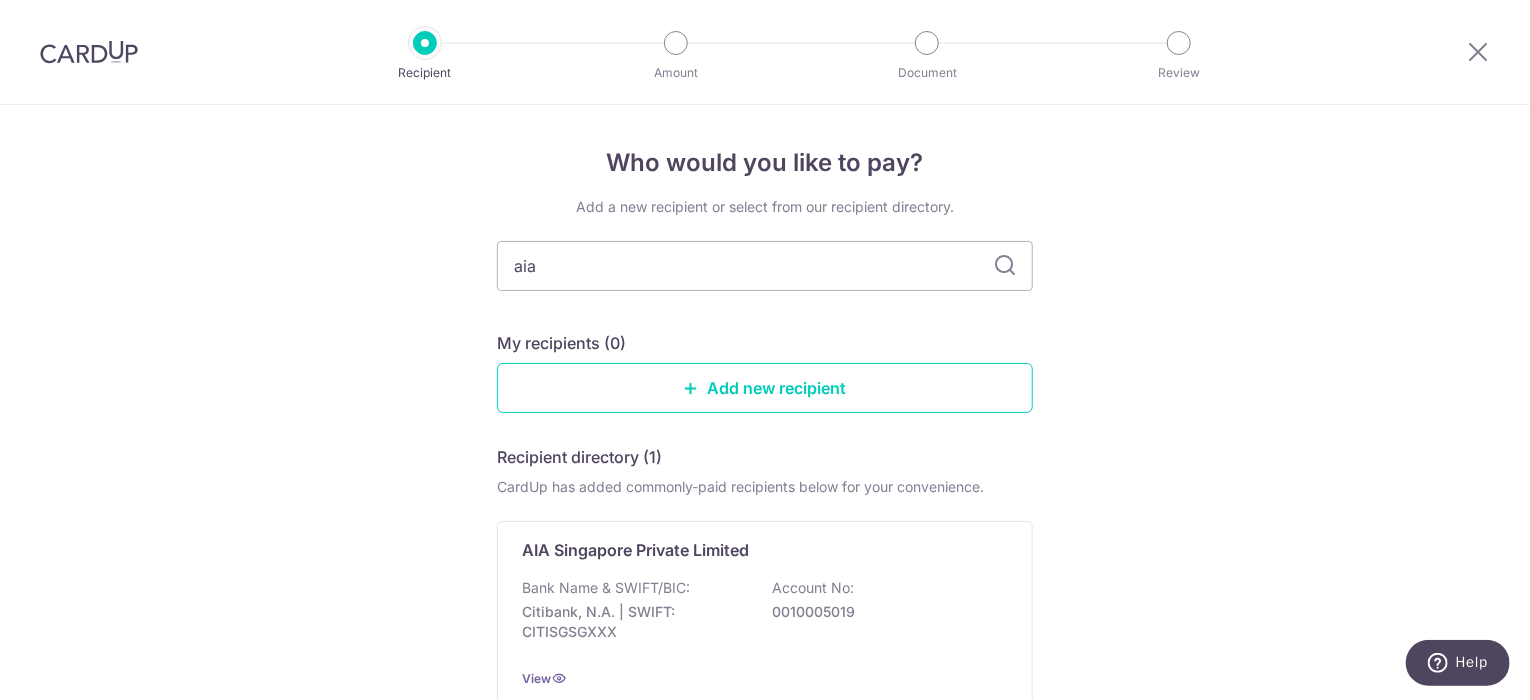 click on "Add new recipient" at bounding box center (765, 388) 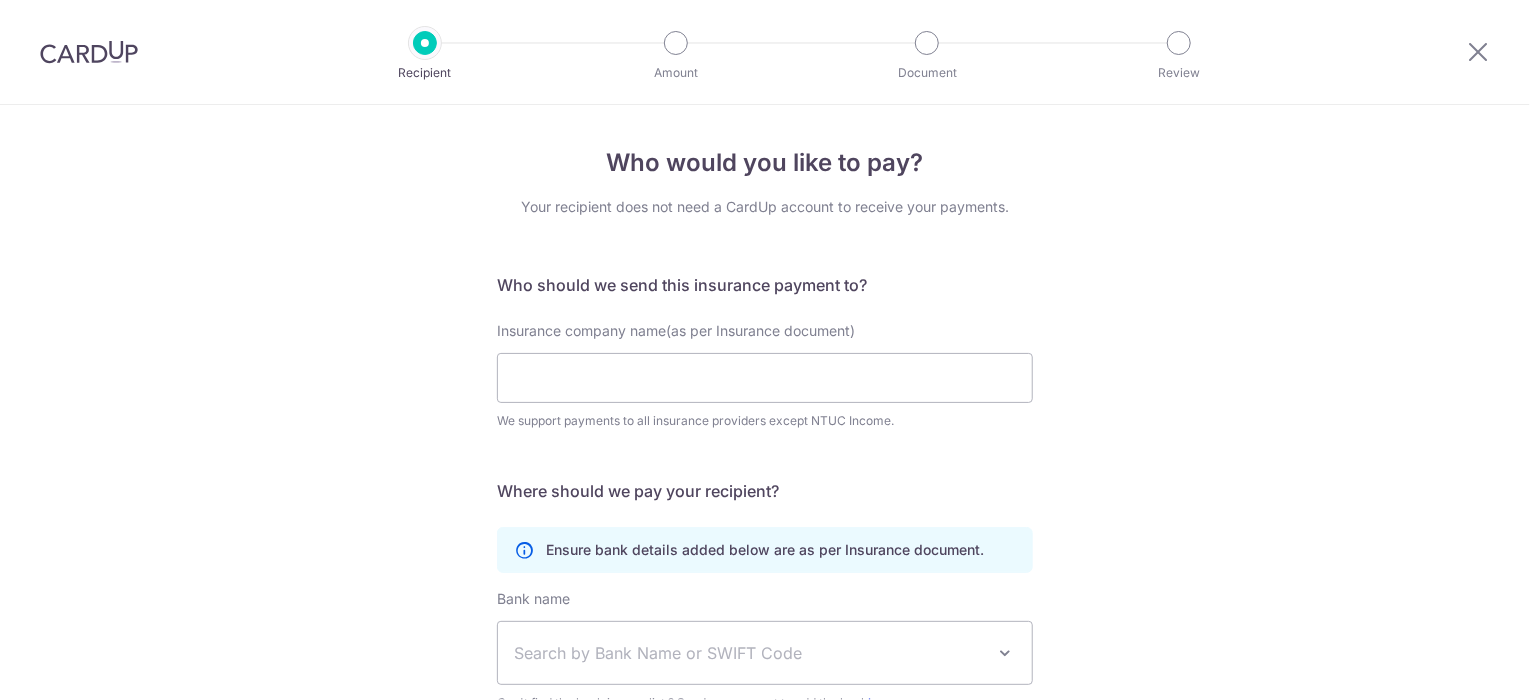 scroll, scrollTop: 0, scrollLeft: 0, axis: both 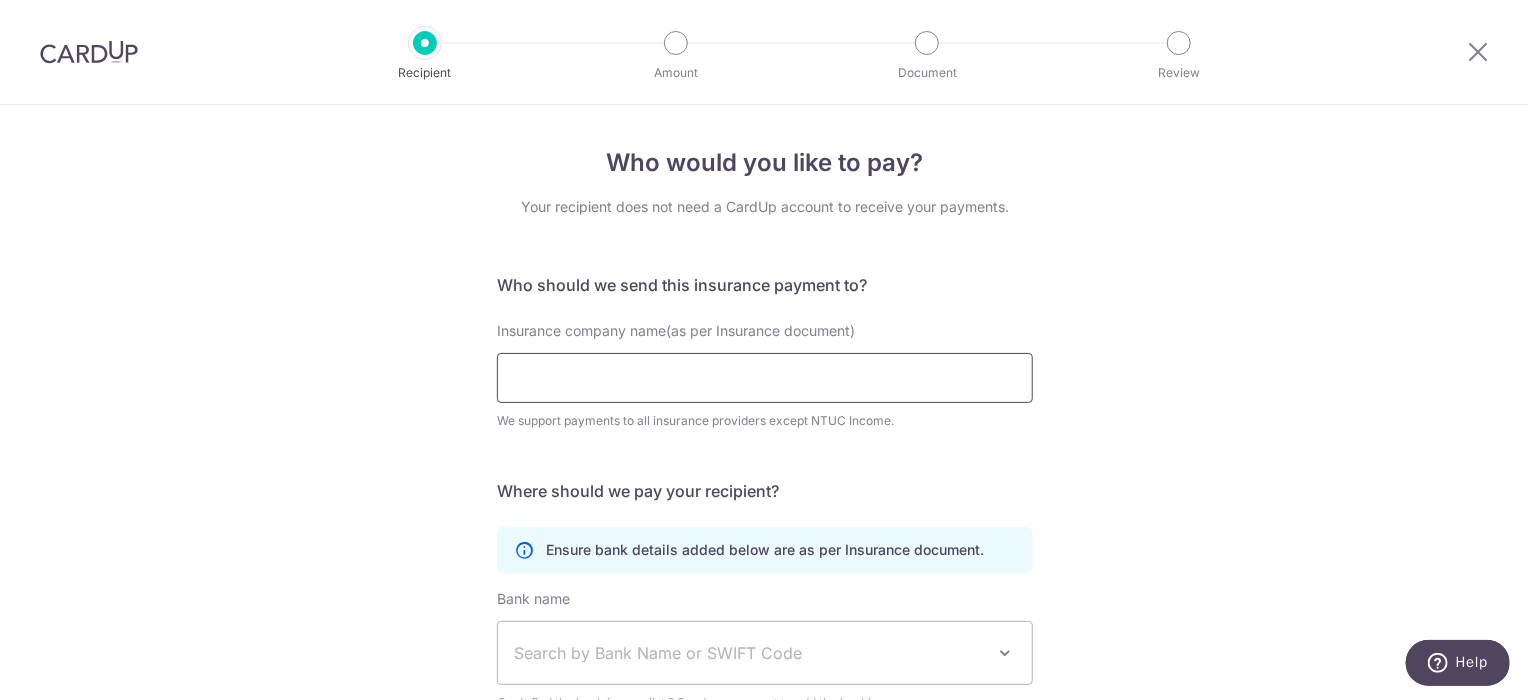 click on "Insurance company name(as per Insurance document)" at bounding box center (765, 378) 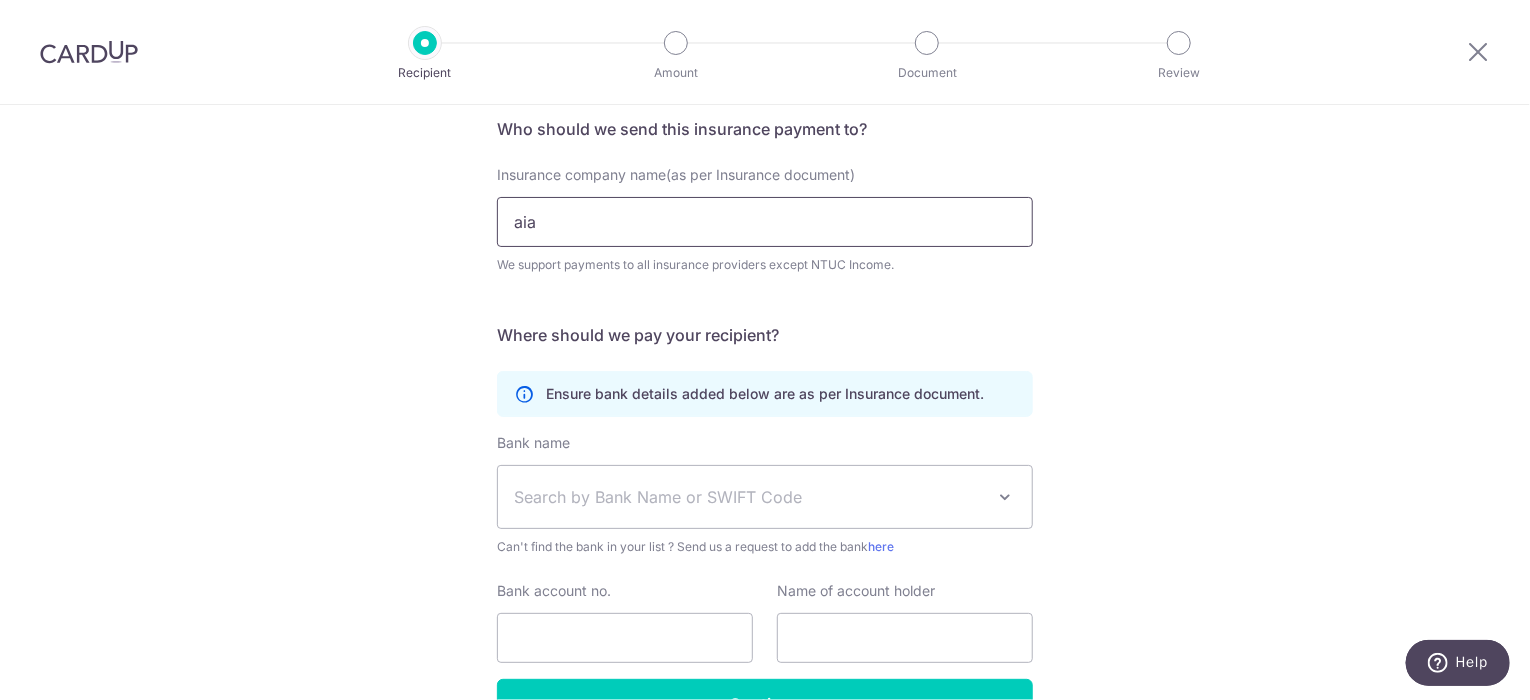 scroll, scrollTop: 200, scrollLeft: 0, axis: vertical 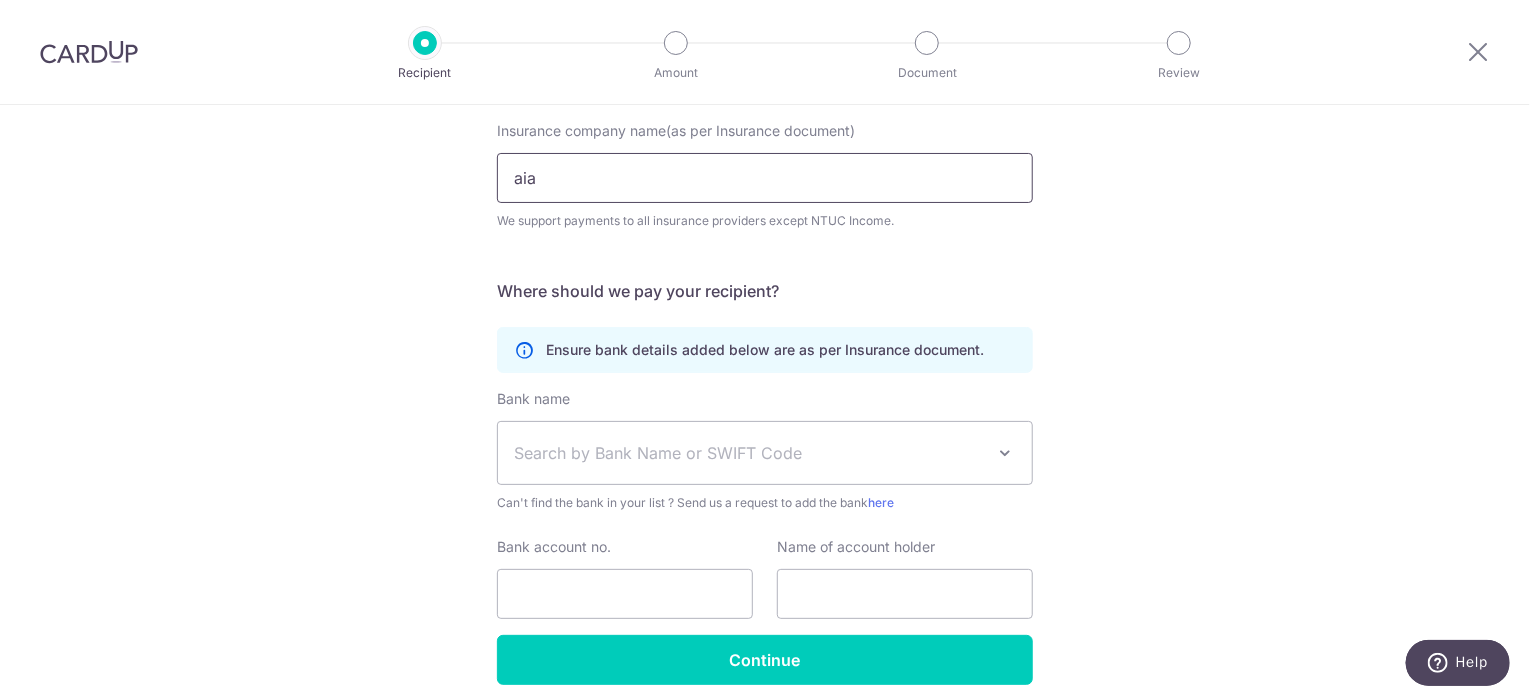 type on "aia" 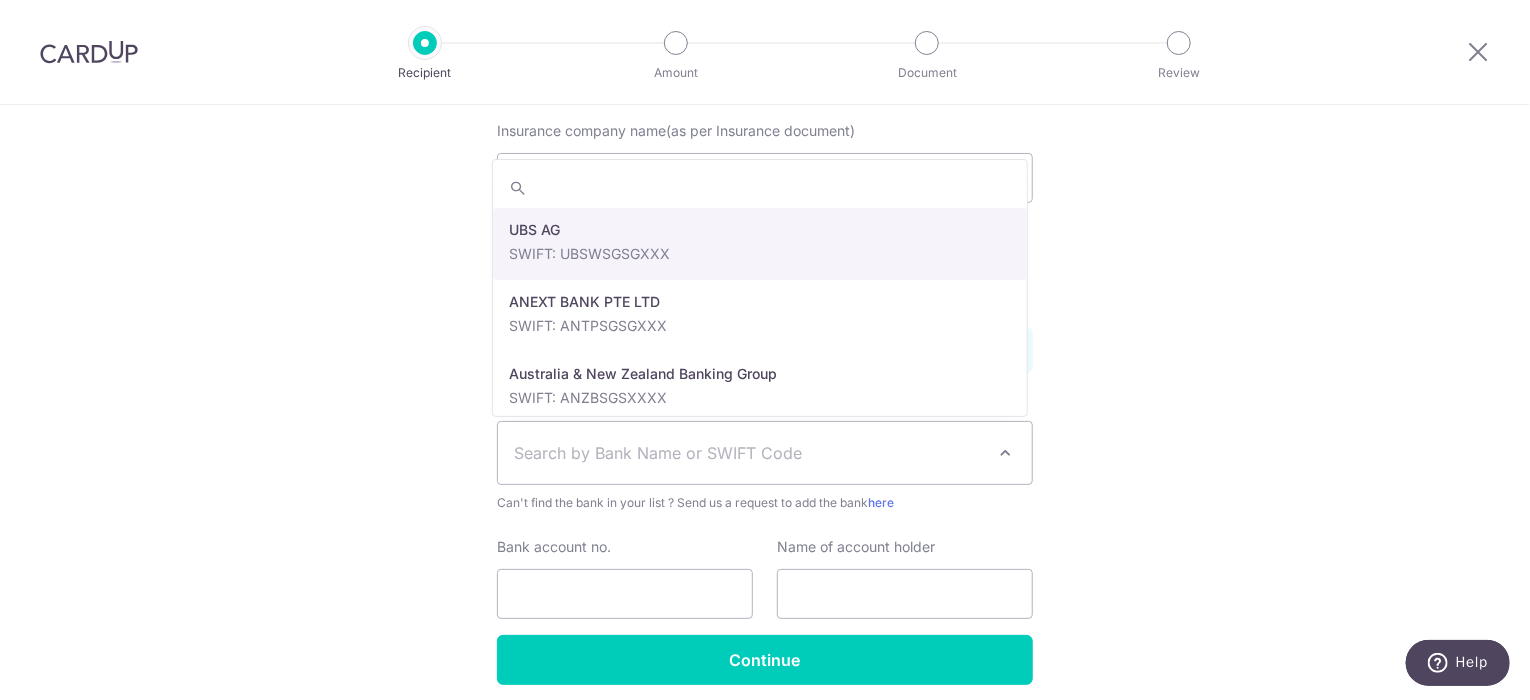 click on "Search by Bank Name or SWIFT Code" at bounding box center (749, 453) 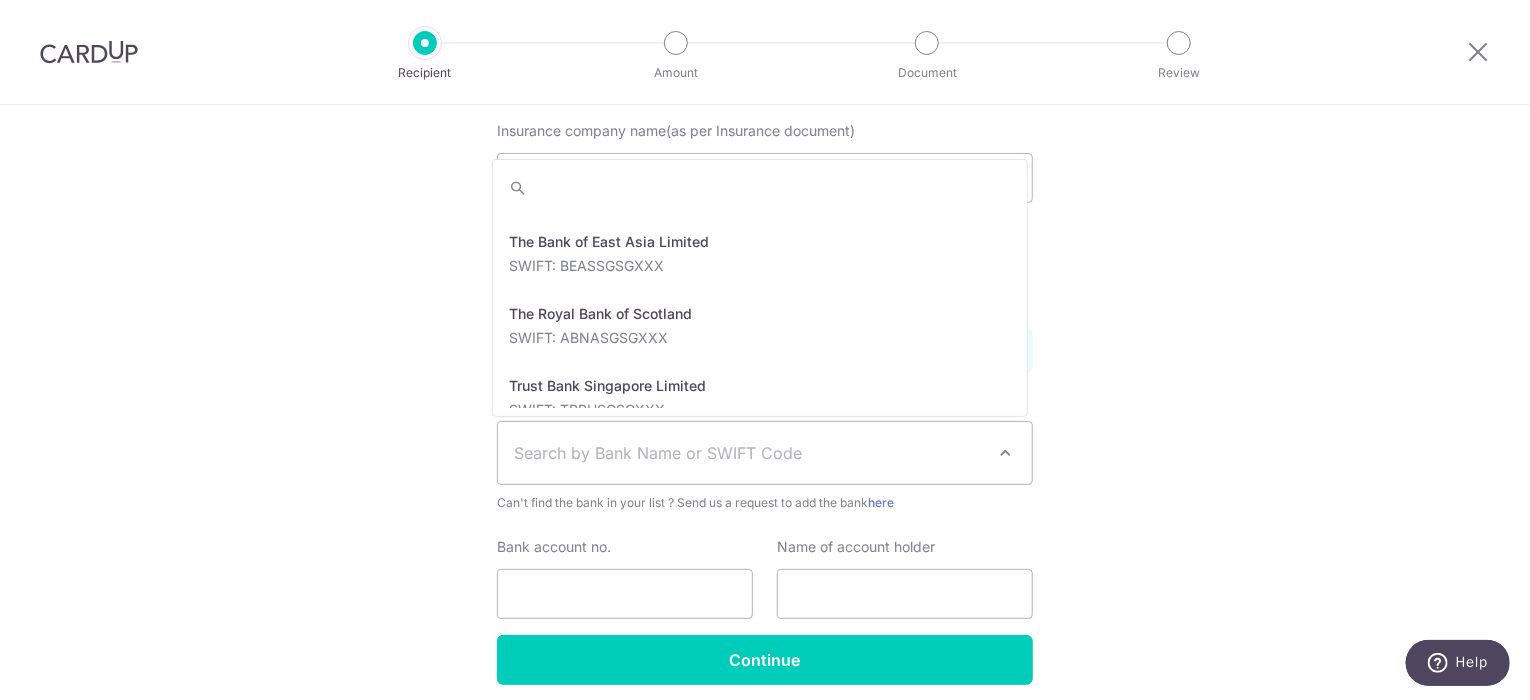 scroll, scrollTop: 3600, scrollLeft: 0, axis: vertical 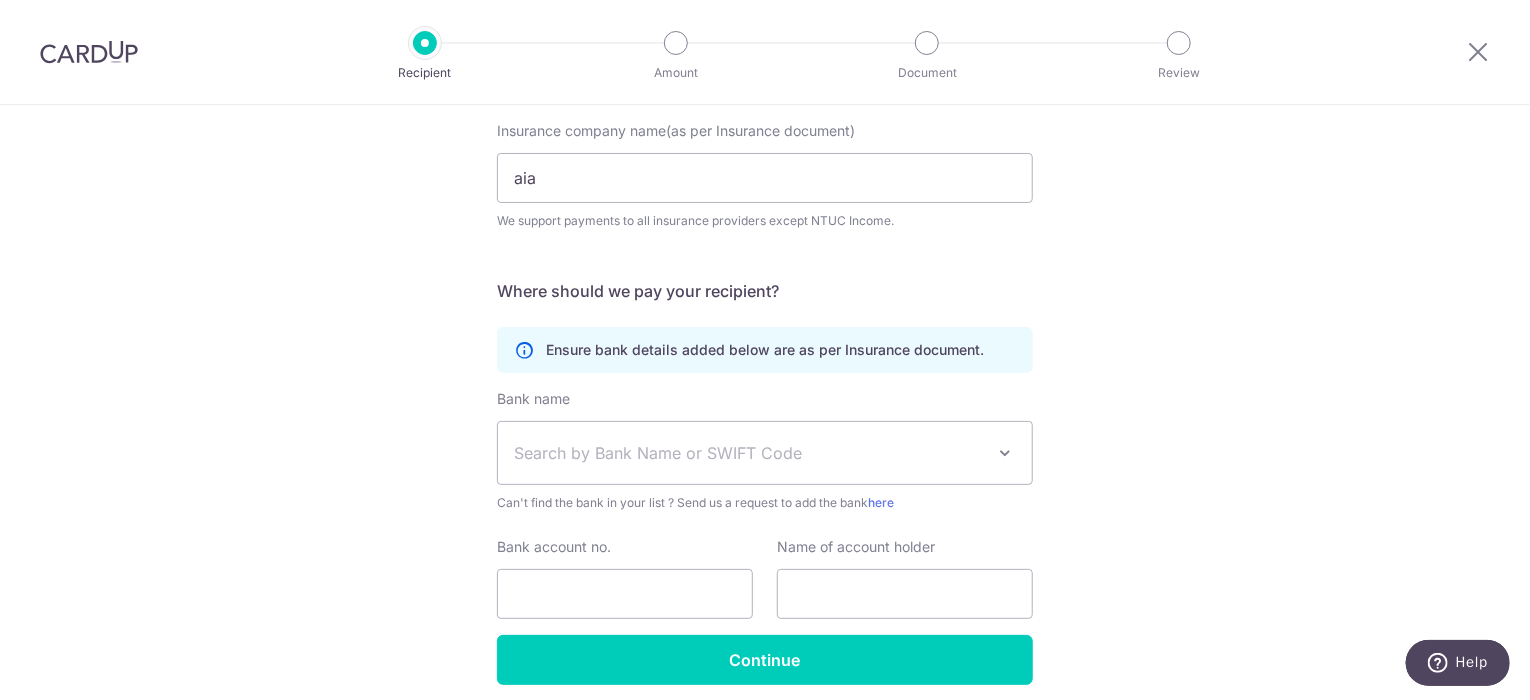 click on "Who would you like to pay?
Your recipient does not need a CardUp account to receive your payments.
Who should we send this insurance payment to?
Insurance company name(as per Insurance document)
aia
We support payments to all insurance providers except NTUC Income.
Translation missing: en.no key
URL
Telephone
Where should we pay your recipient?
Ensure bank details added below are as per Insurance document.
Bank name" at bounding box center [765, 342] 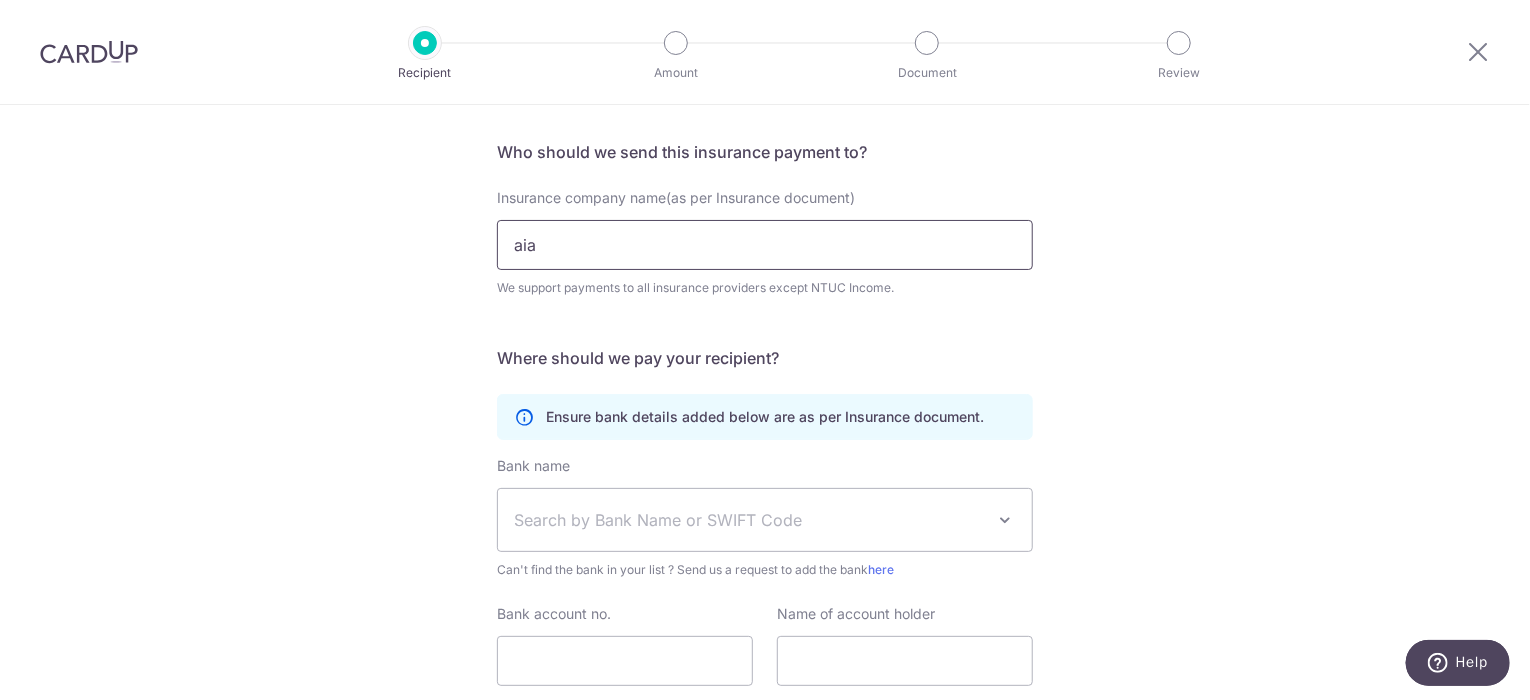 scroll, scrollTop: 0, scrollLeft: 0, axis: both 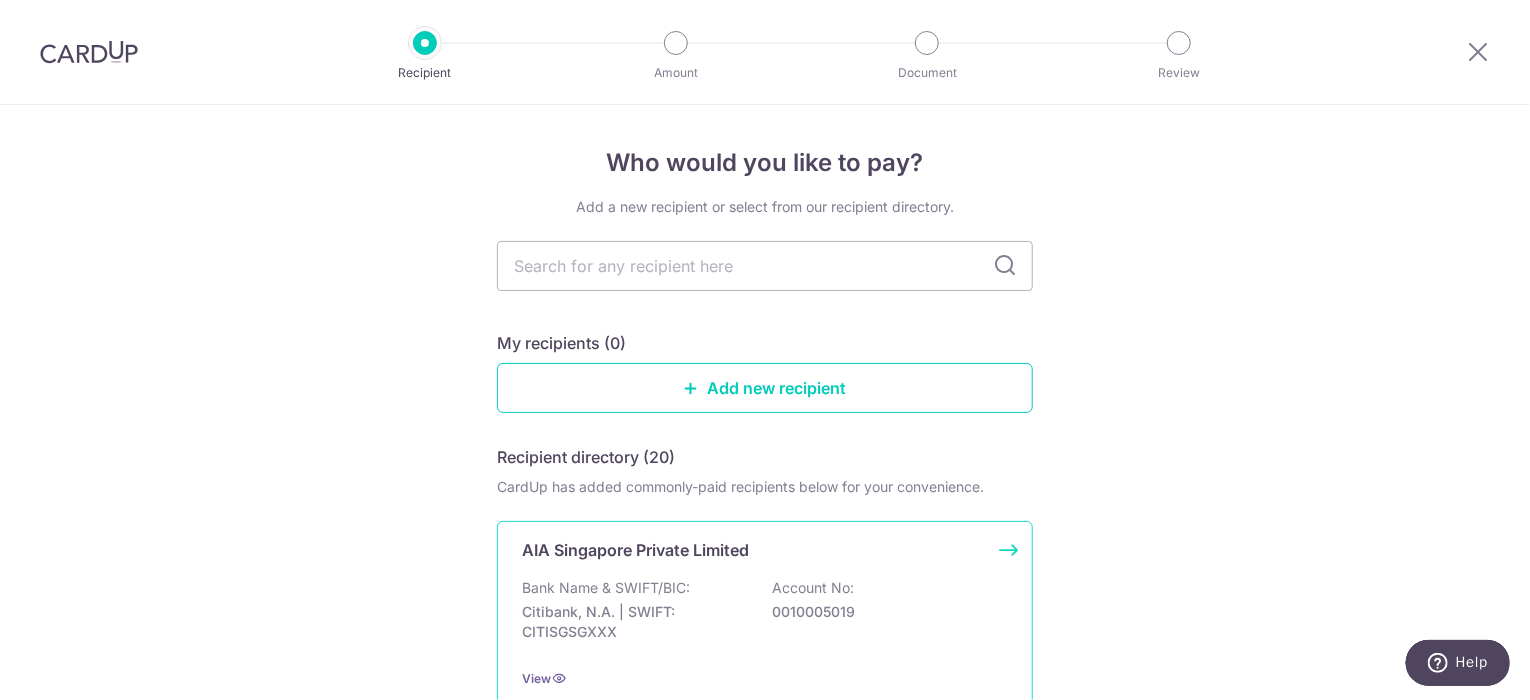 click on "Citibank, N.A. | SWIFT: CITISGSGXXX" at bounding box center (634, 622) 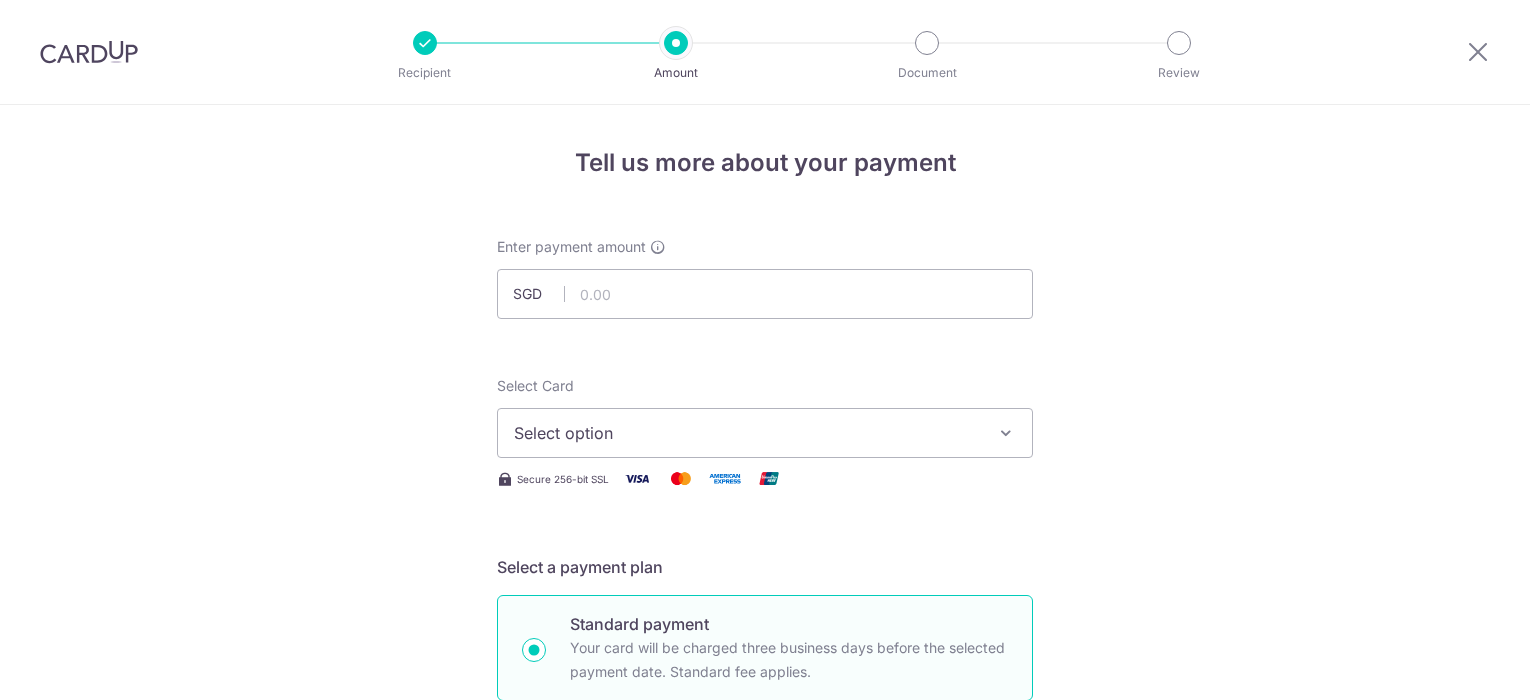 scroll, scrollTop: 0, scrollLeft: 0, axis: both 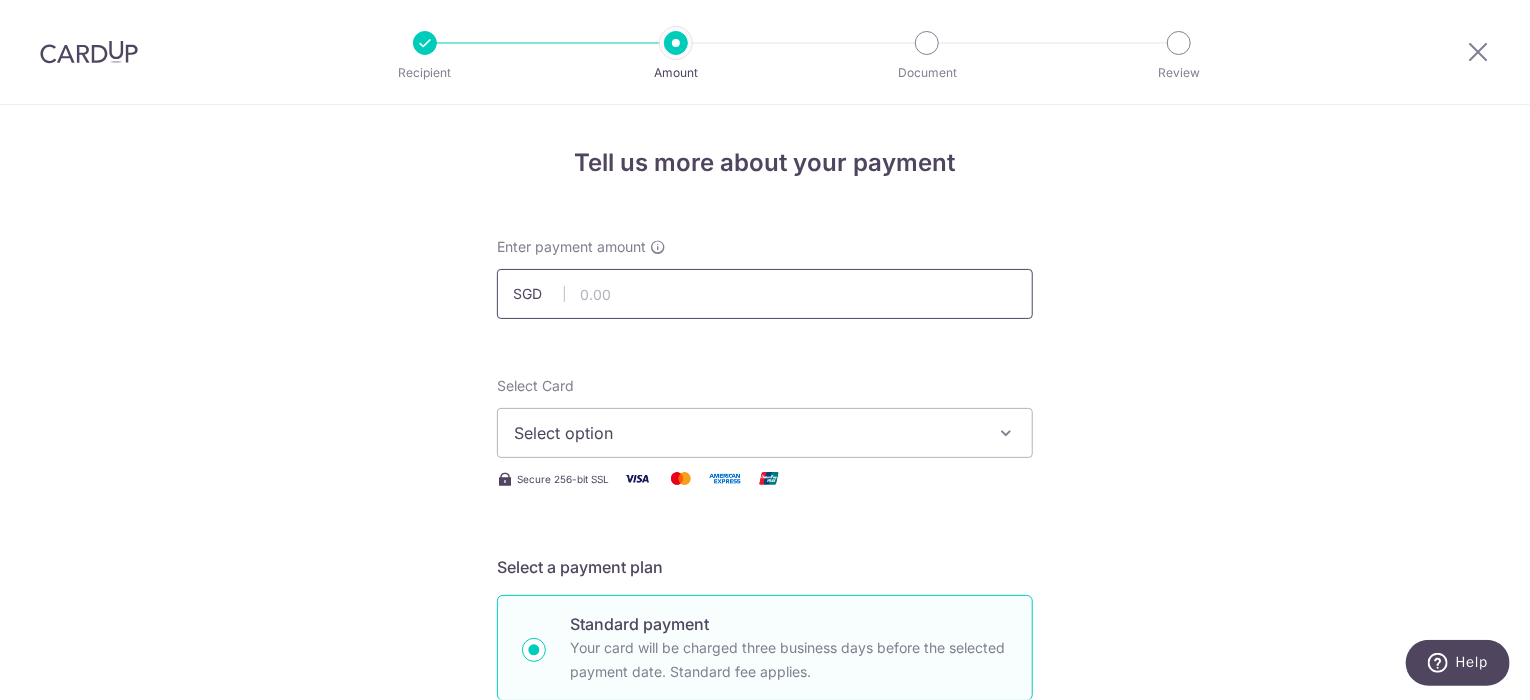 click at bounding box center (765, 294) 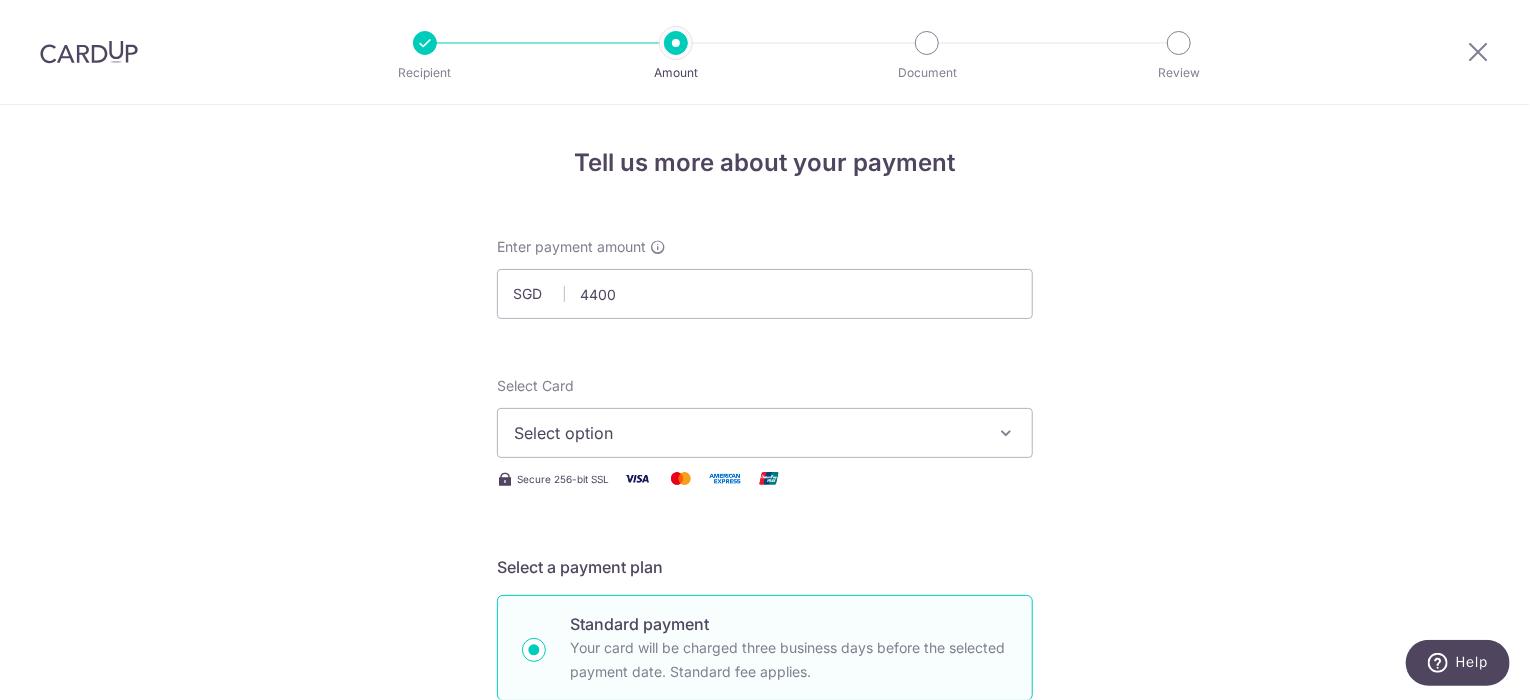 type on "4,400.00" 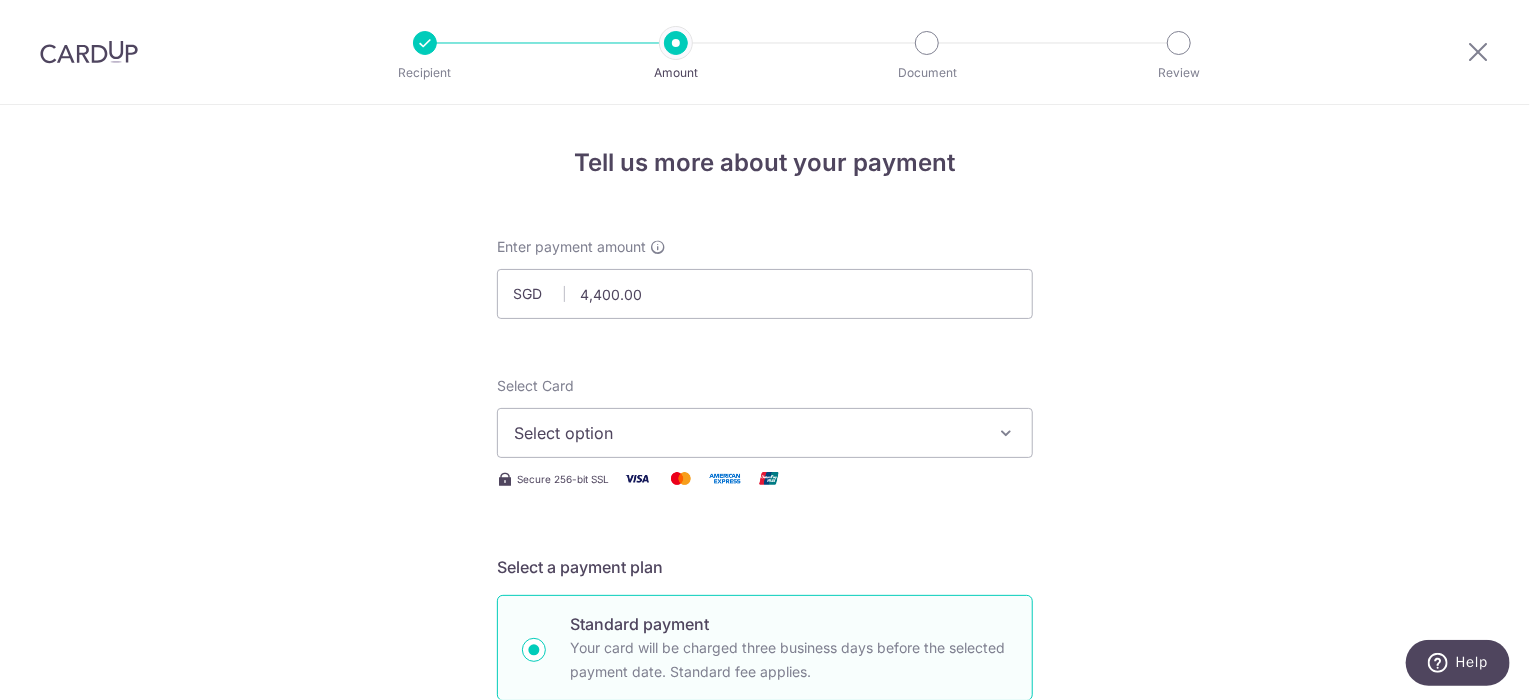 click on "Enter payment amount
SGD
4,400.00
4400.00
Select option
Add credit card
Your Cards
**** [LAST_FOUR]
**** [LAST_FOUR]
**** [LAST_FOUR]
Secure 256-bit SSL
Text
New card details
Card" at bounding box center [765, 1028] 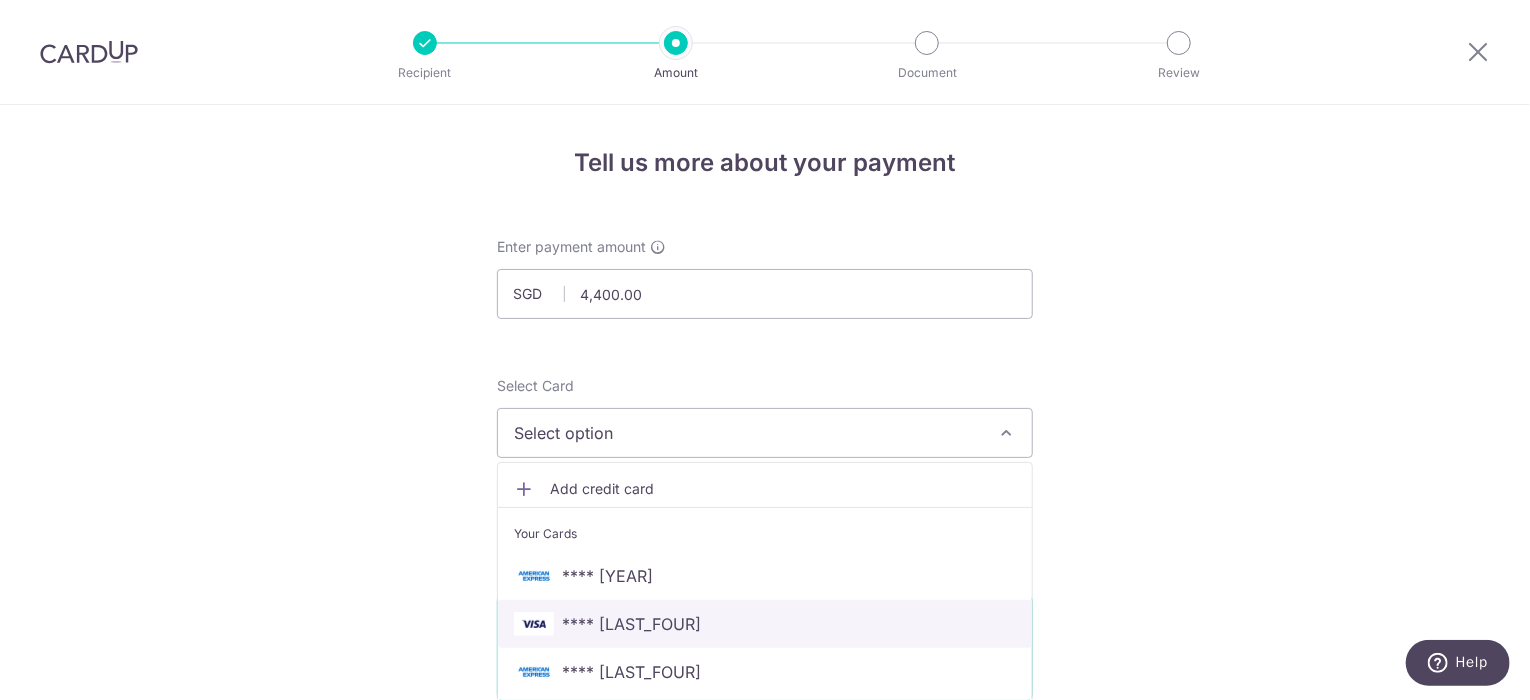 scroll, scrollTop: 200, scrollLeft: 0, axis: vertical 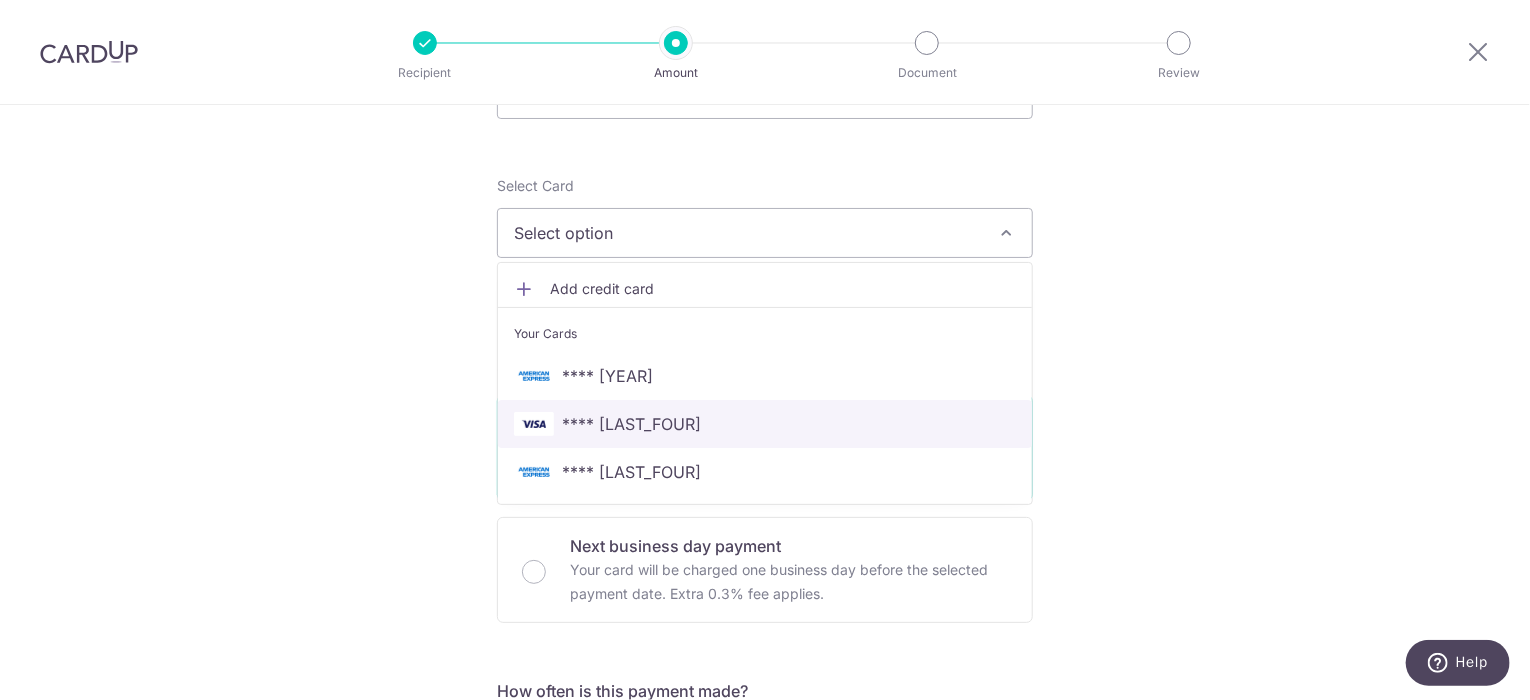click on "**** [LAST_FOUR]" at bounding box center (631, 424) 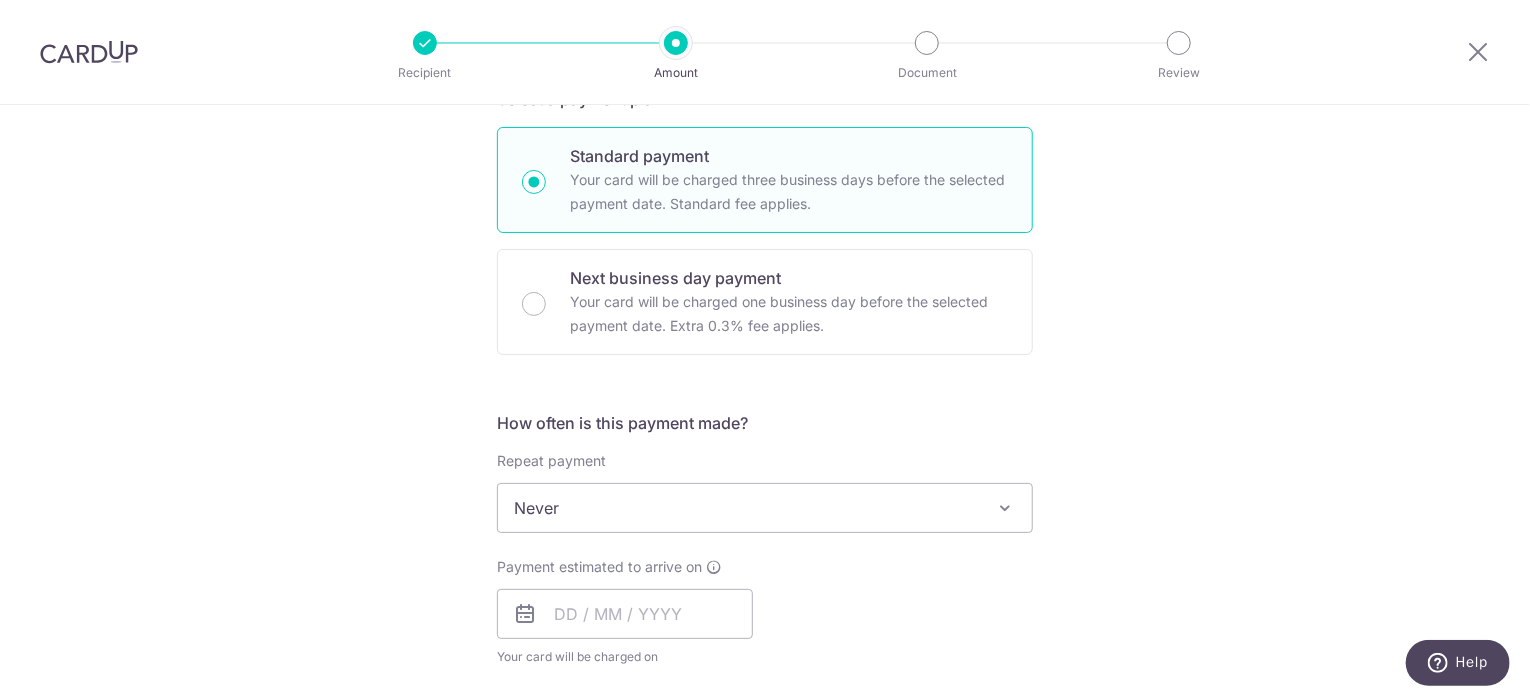 scroll, scrollTop: 500, scrollLeft: 0, axis: vertical 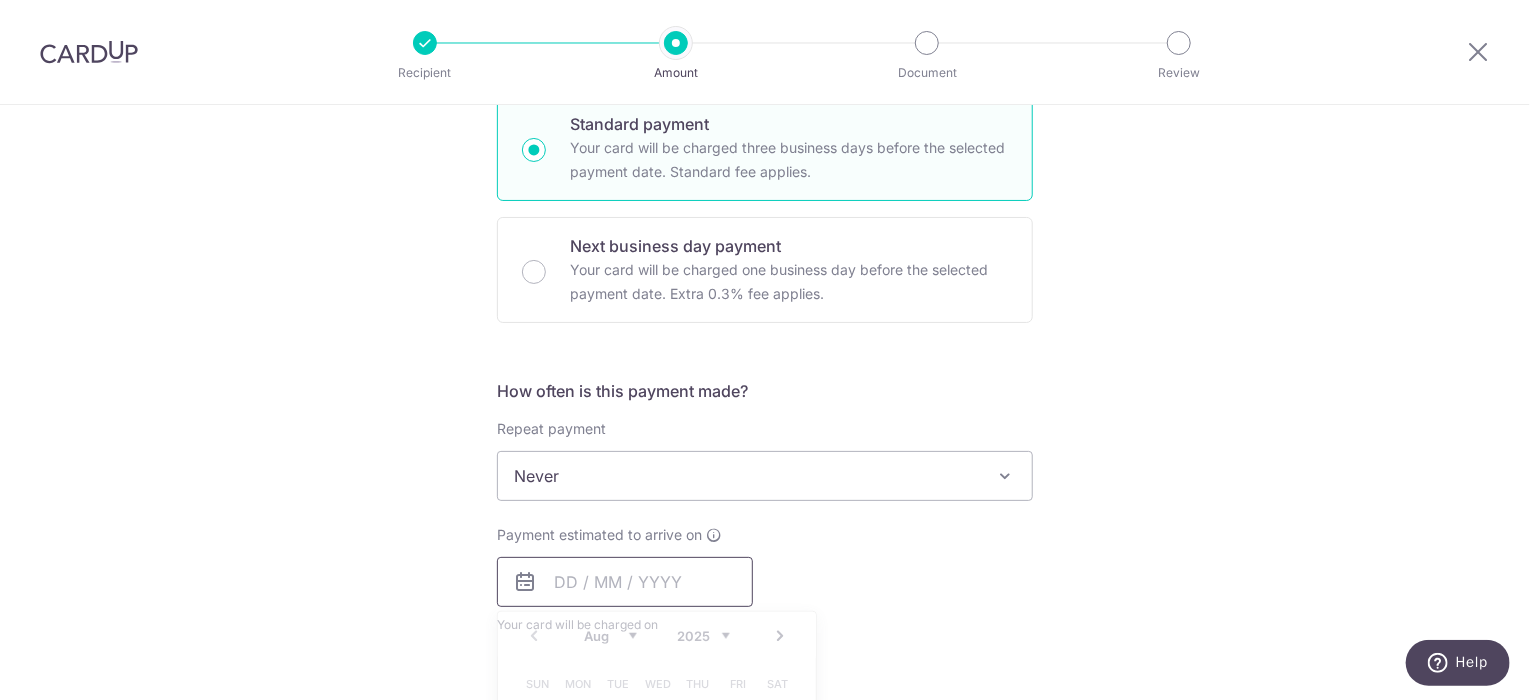 click at bounding box center (625, 582) 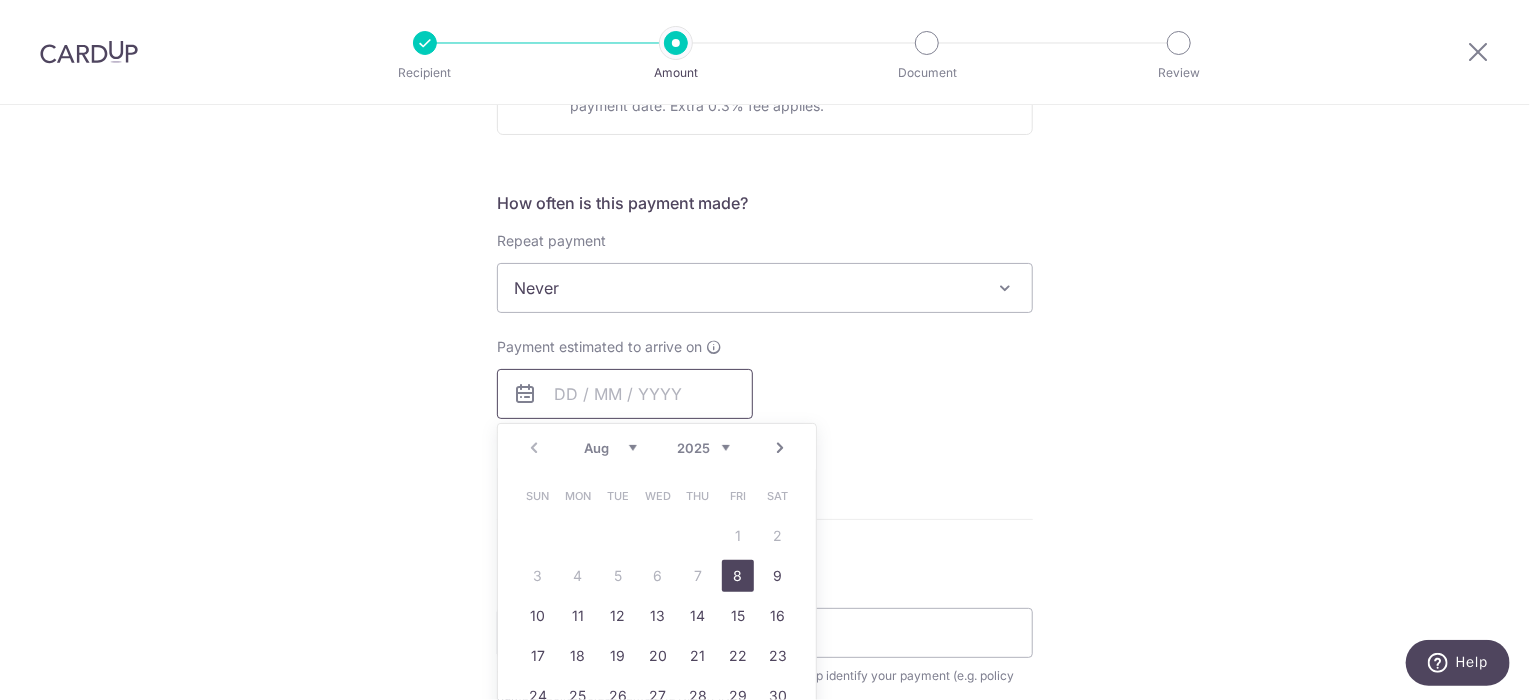scroll, scrollTop: 700, scrollLeft: 0, axis: vertical 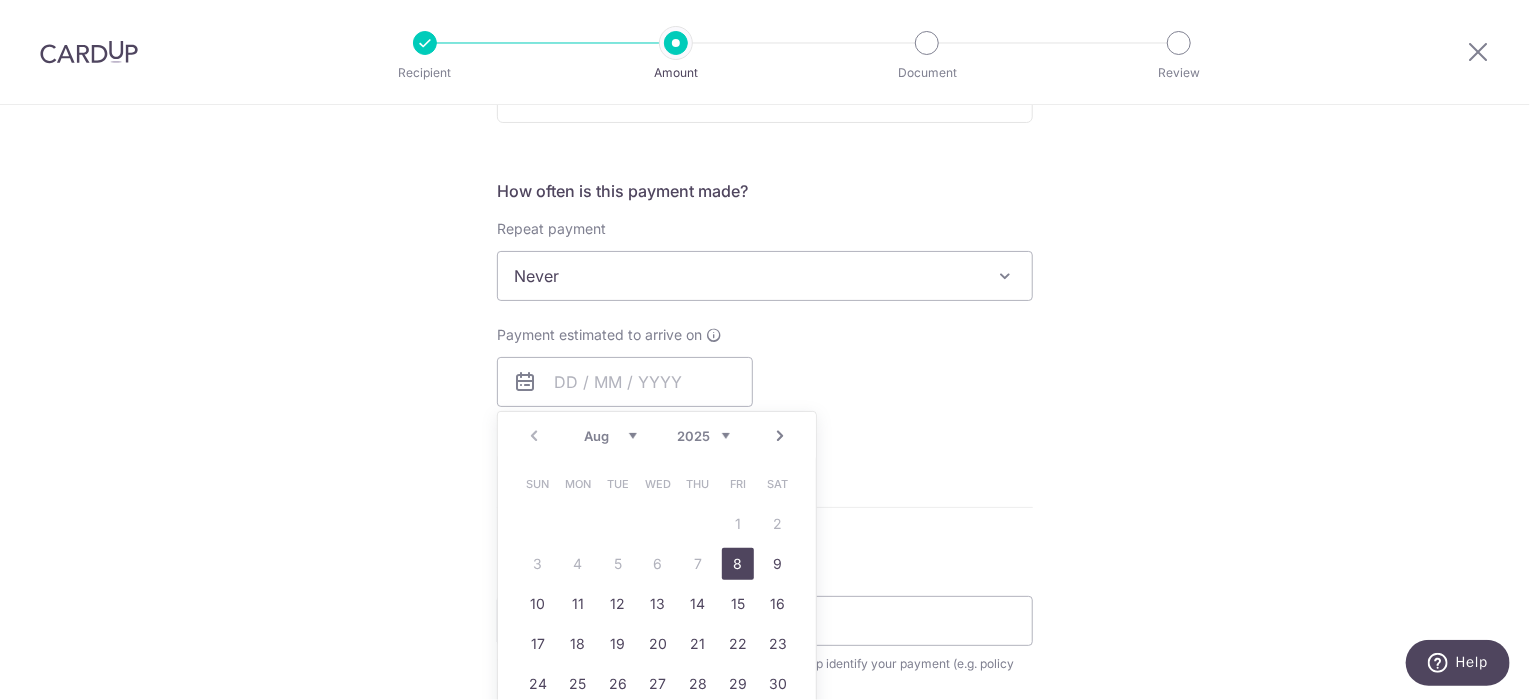 click on "8" at bounding box center (738, 564) 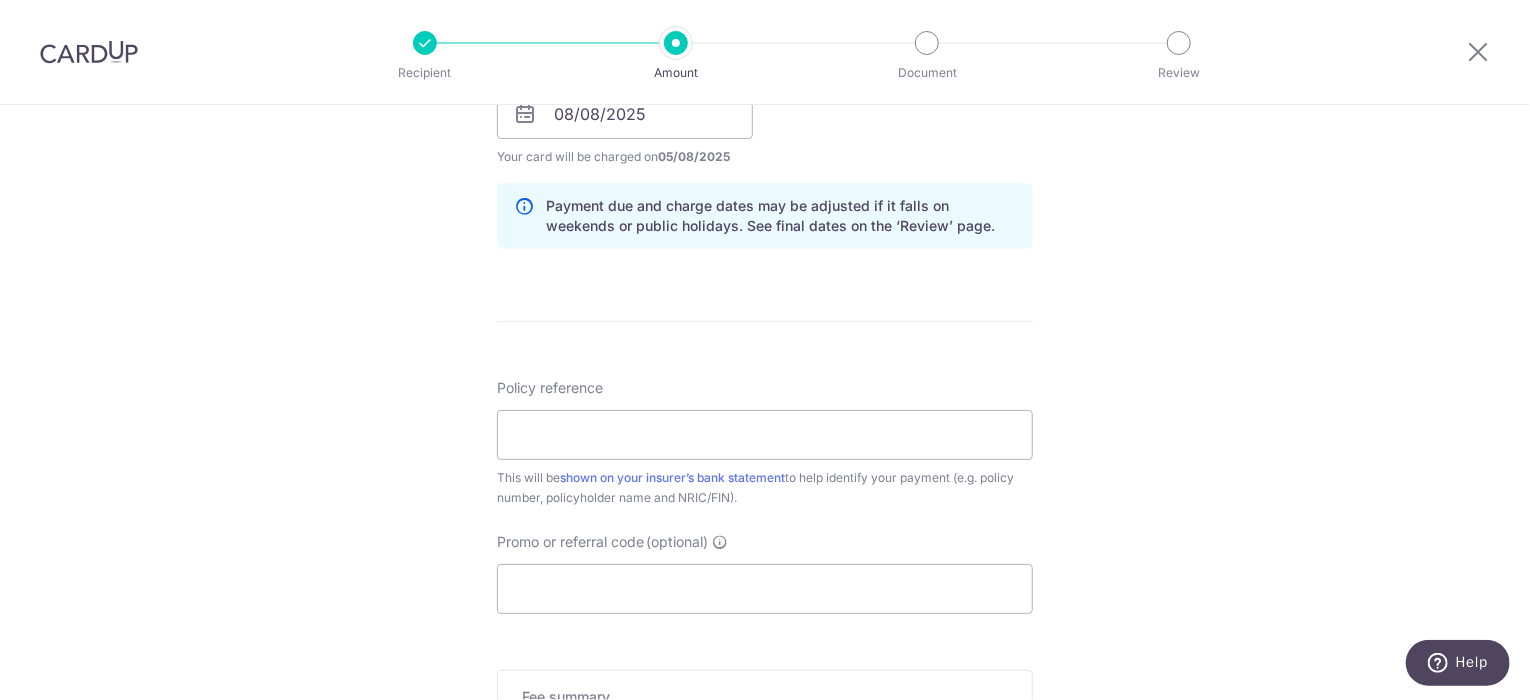 scroll, scrollTop: 1000, scrollLeft: 0, axis: vertical 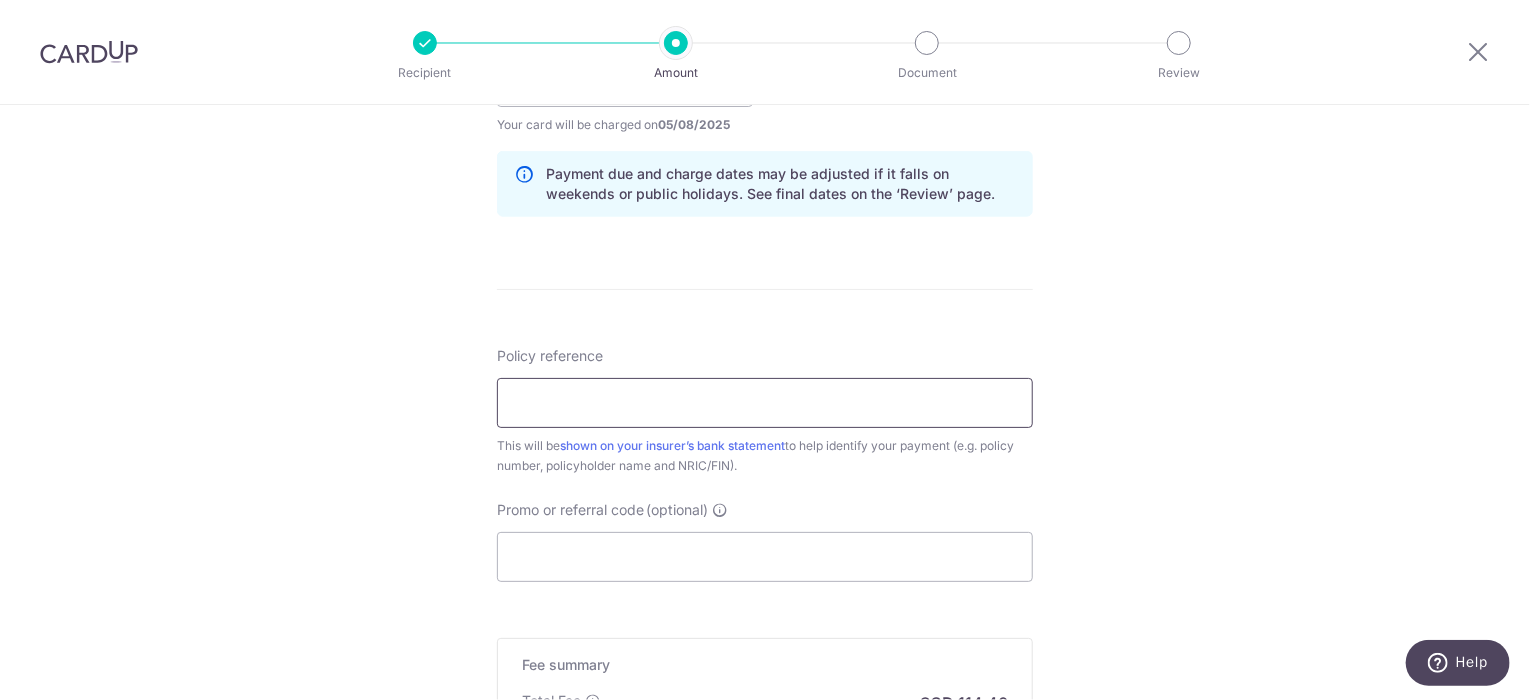 click on "Policy reference" at bounding box center [765, 403] 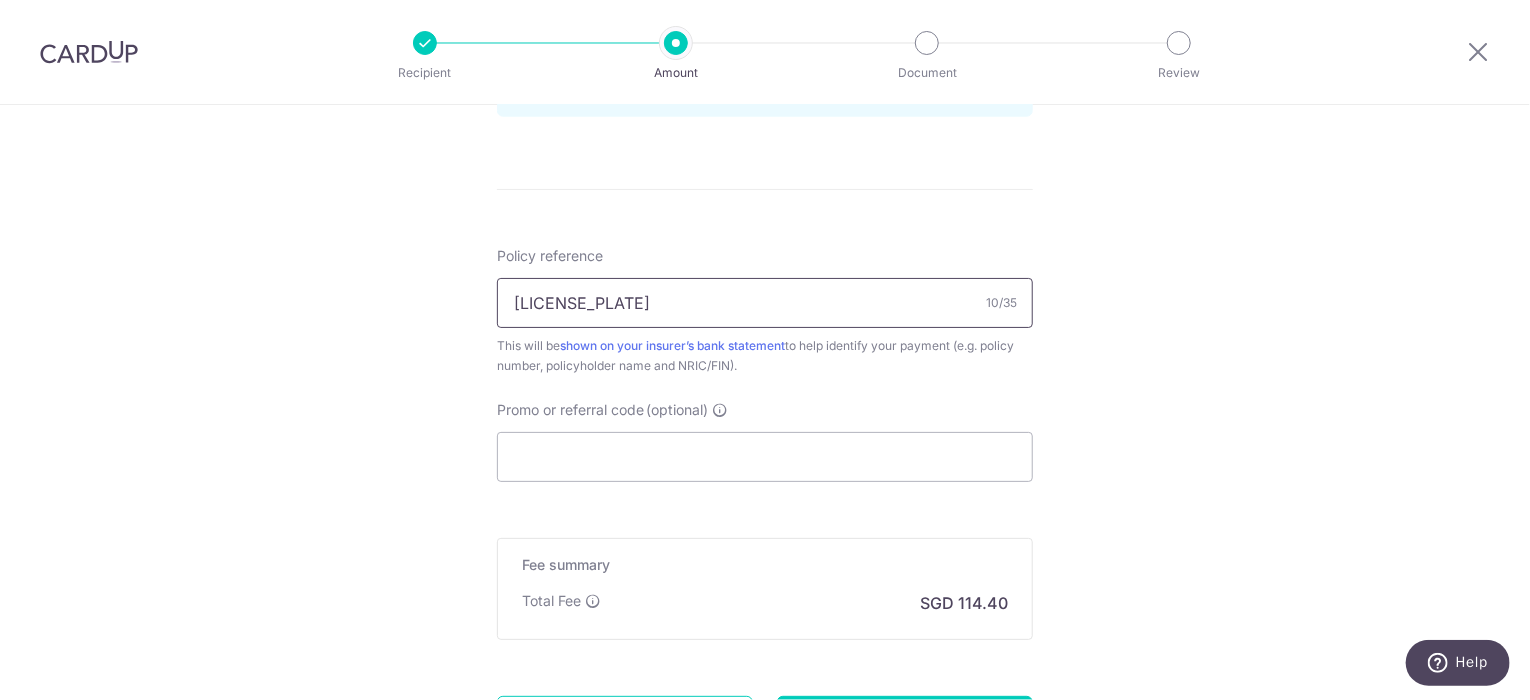 scroll, scrollTop: 1200, scrollLeft: 0, axis: vertical 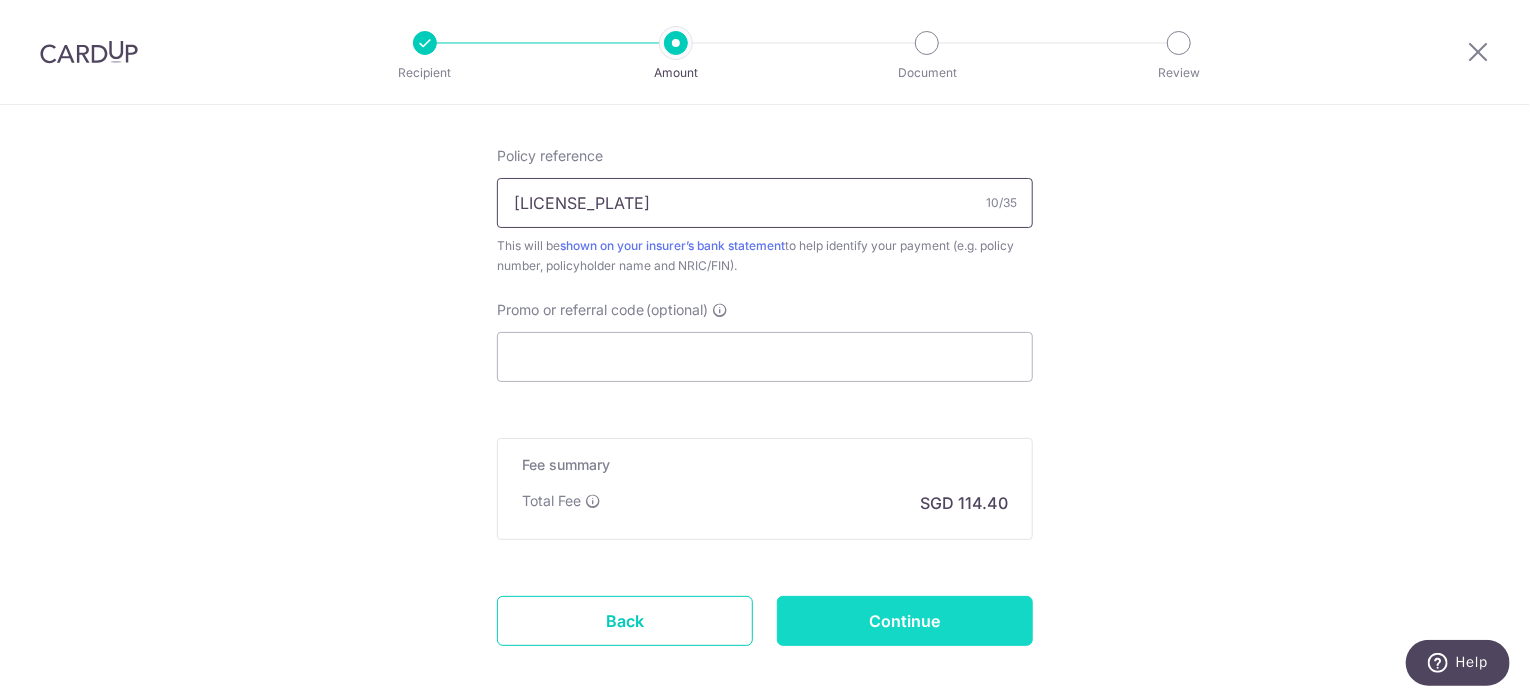 type on "L540498473" 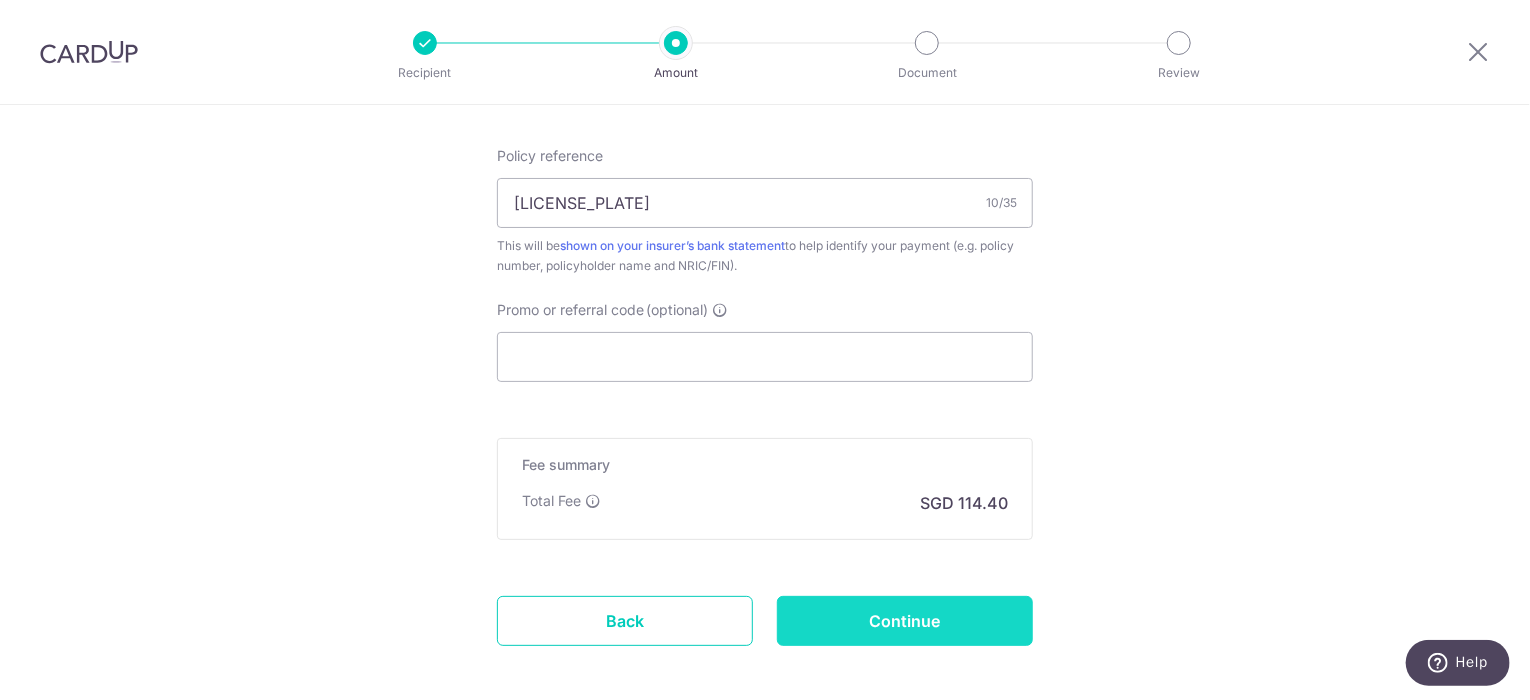 click on "Continue" at bounding box center (905, 621) 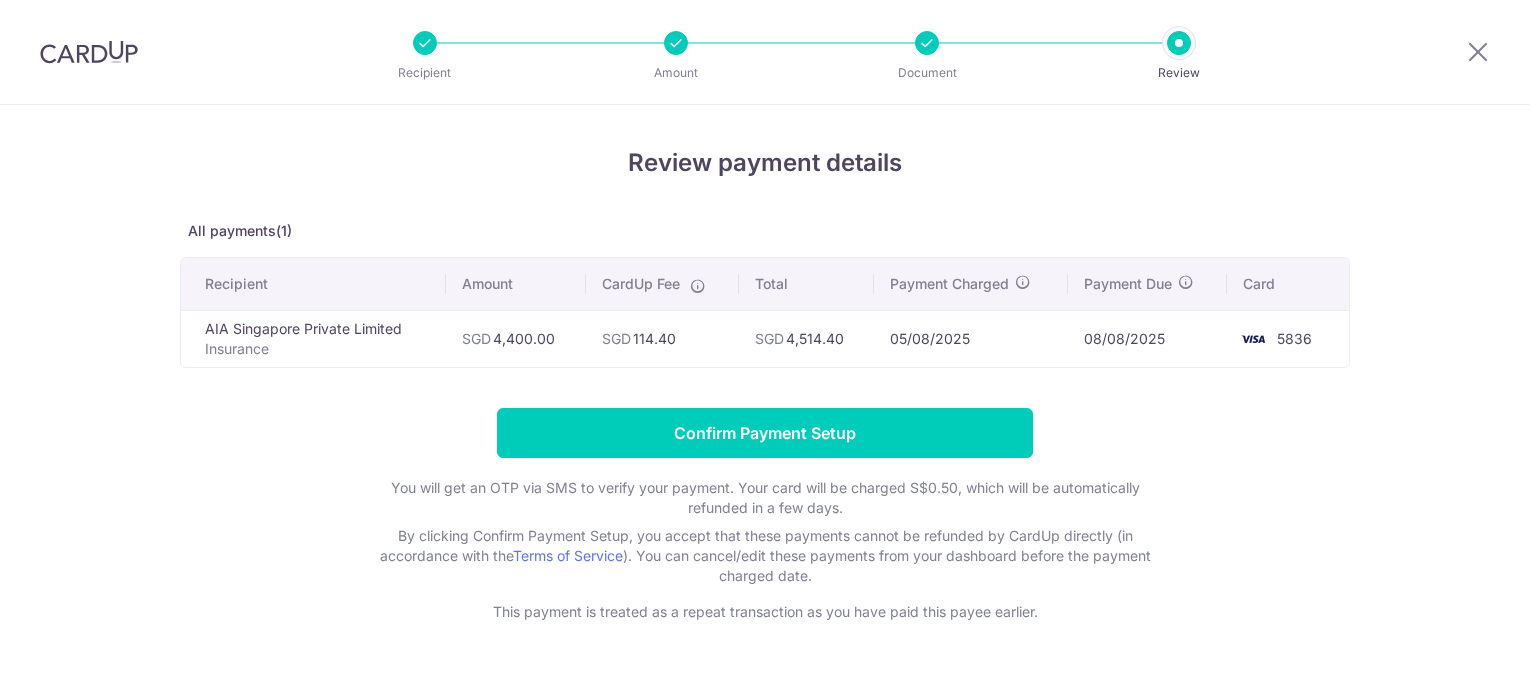 scroll, scrollTop: 0, scrollLeft: 0, axis: both 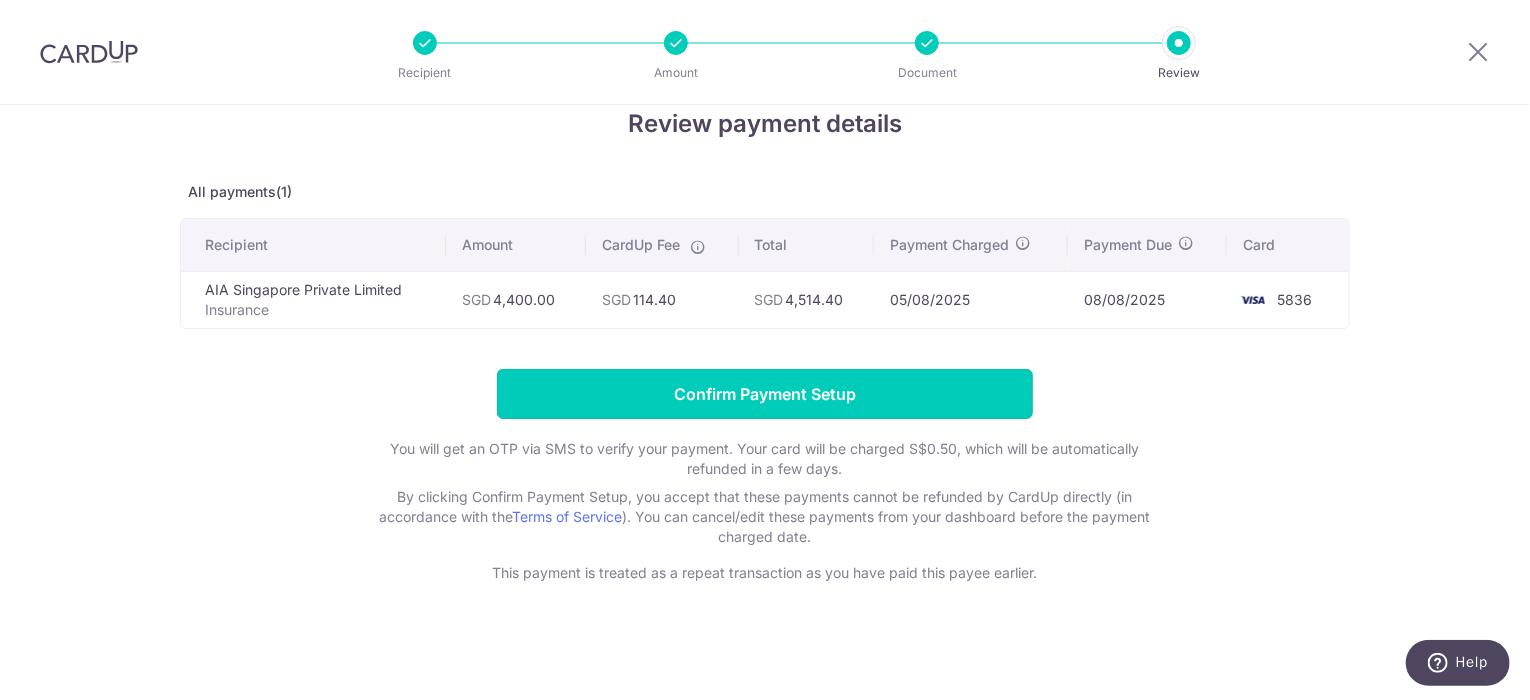 click on "Confirm Payment Setup" at bounding box center (765, 394) 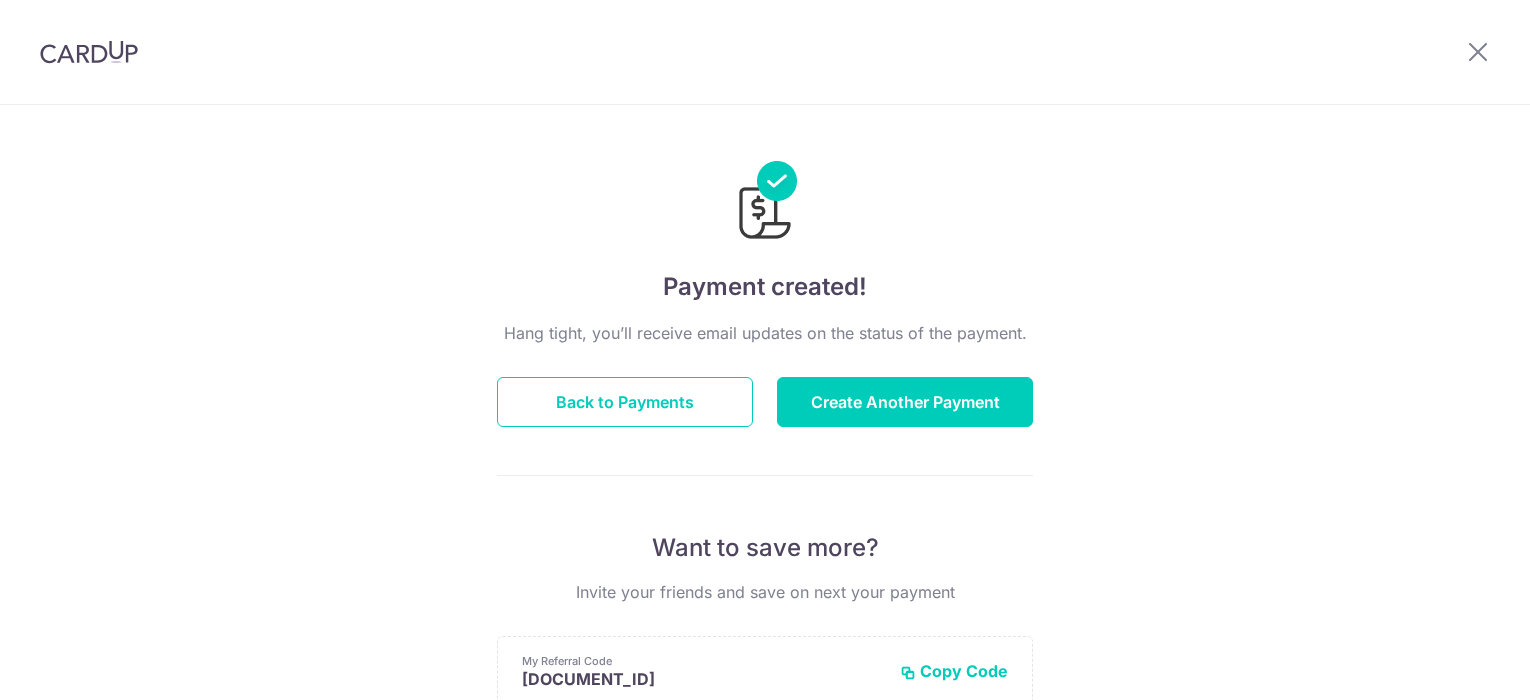 scroll, scrollTop: 0, scrollLeft: 0, axis: both 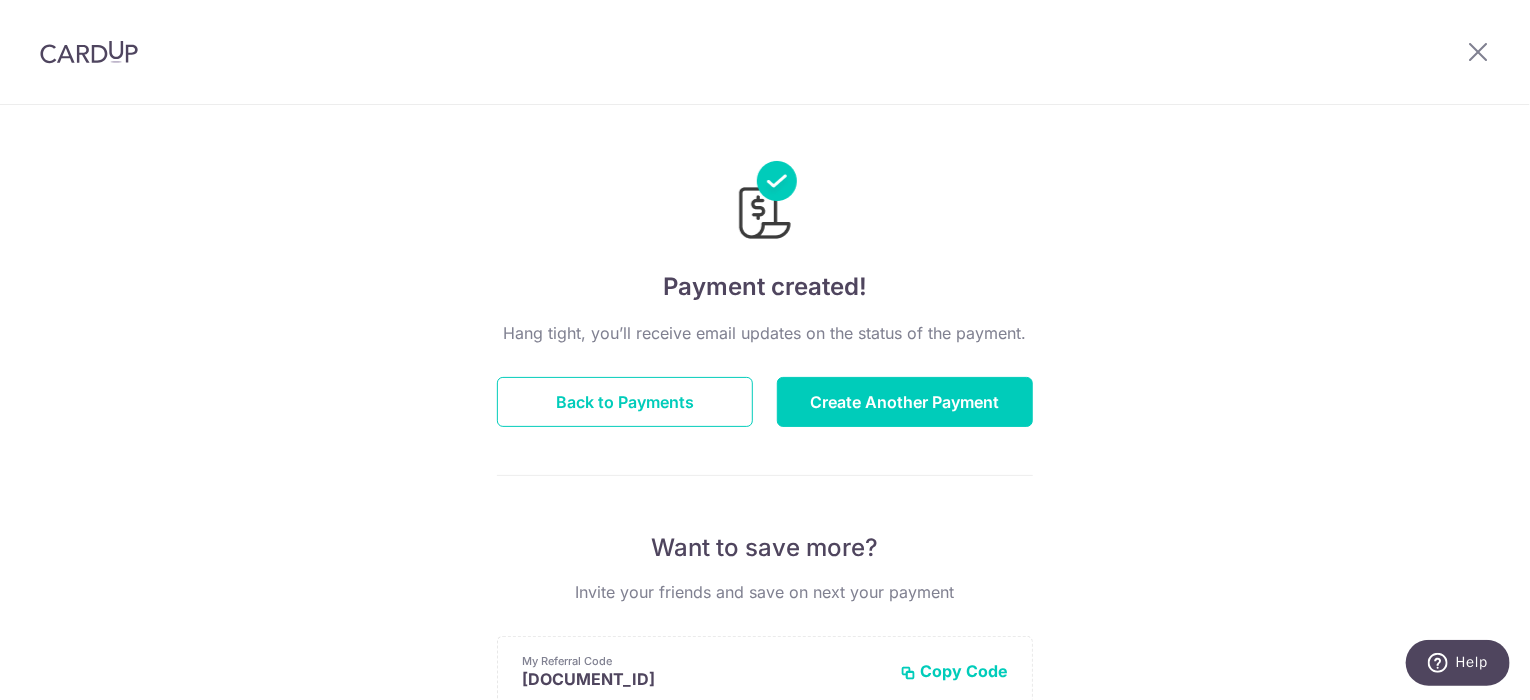 click at bounding box center [1478, 52] 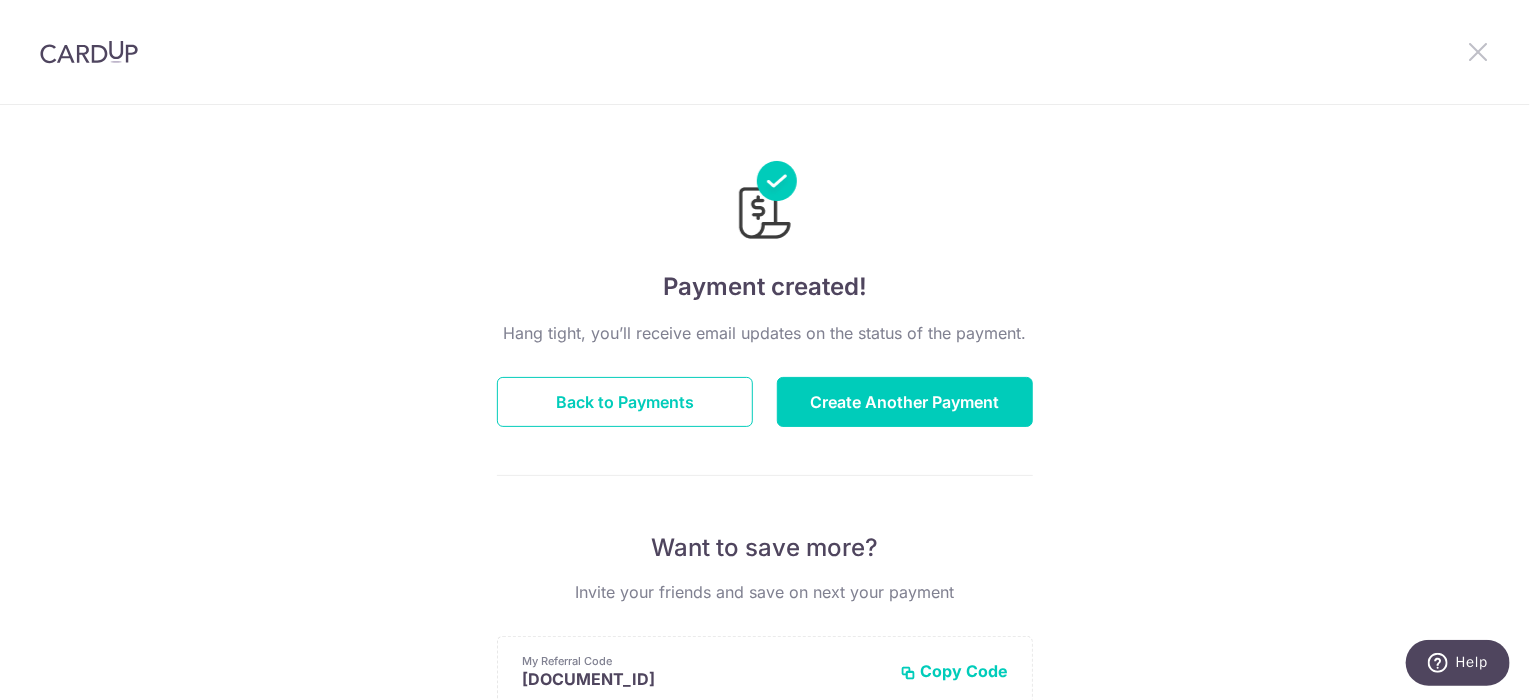 click at bounding box center (1478, 51) 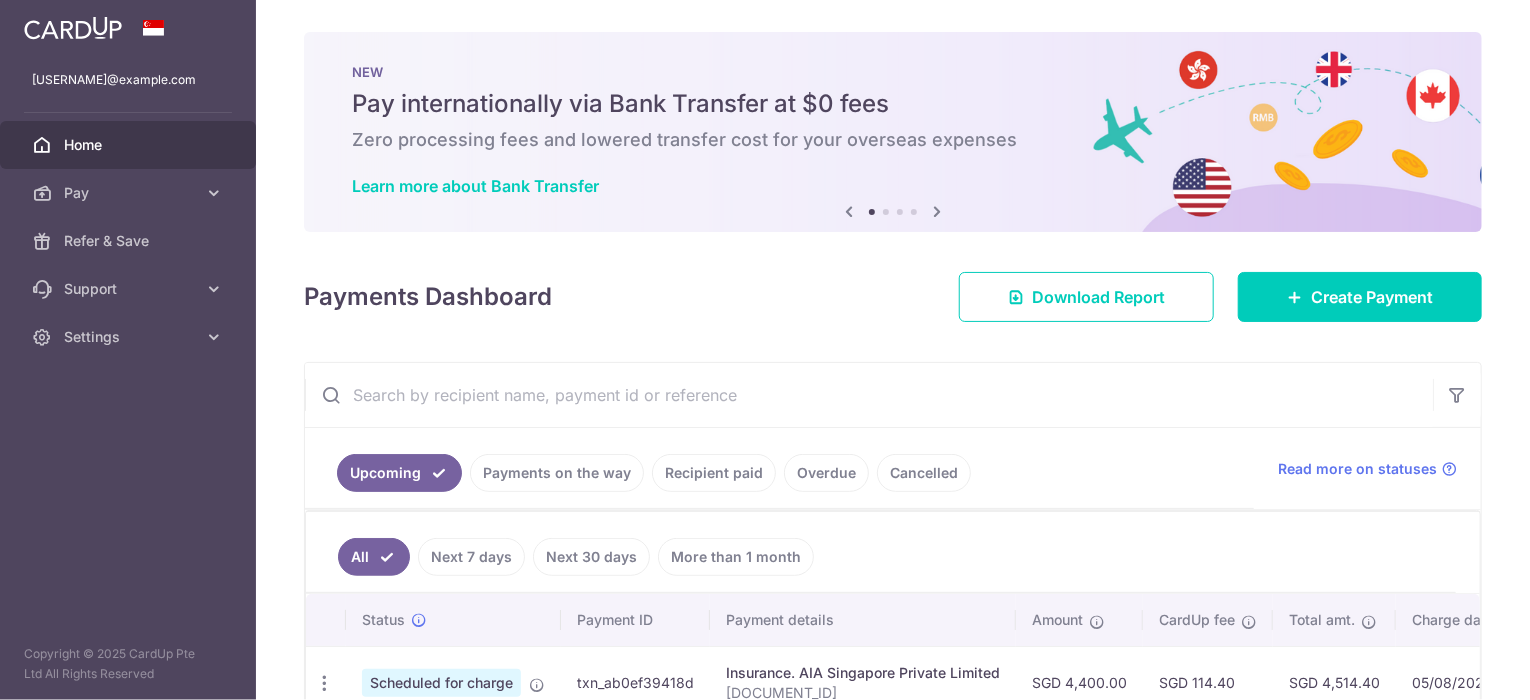 scroll, scrollTop: 0, scrollLeft: 0, axis: both 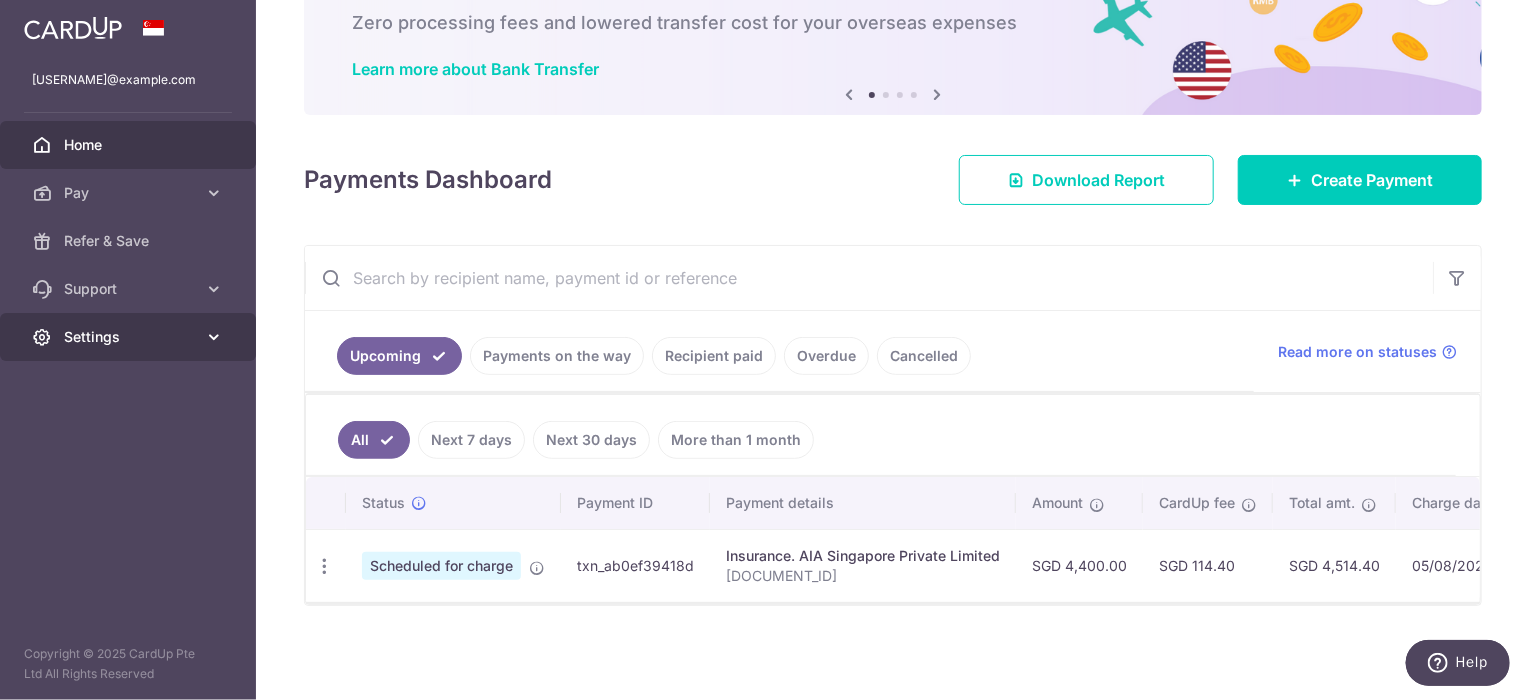 click at bounding box center (214, 337) 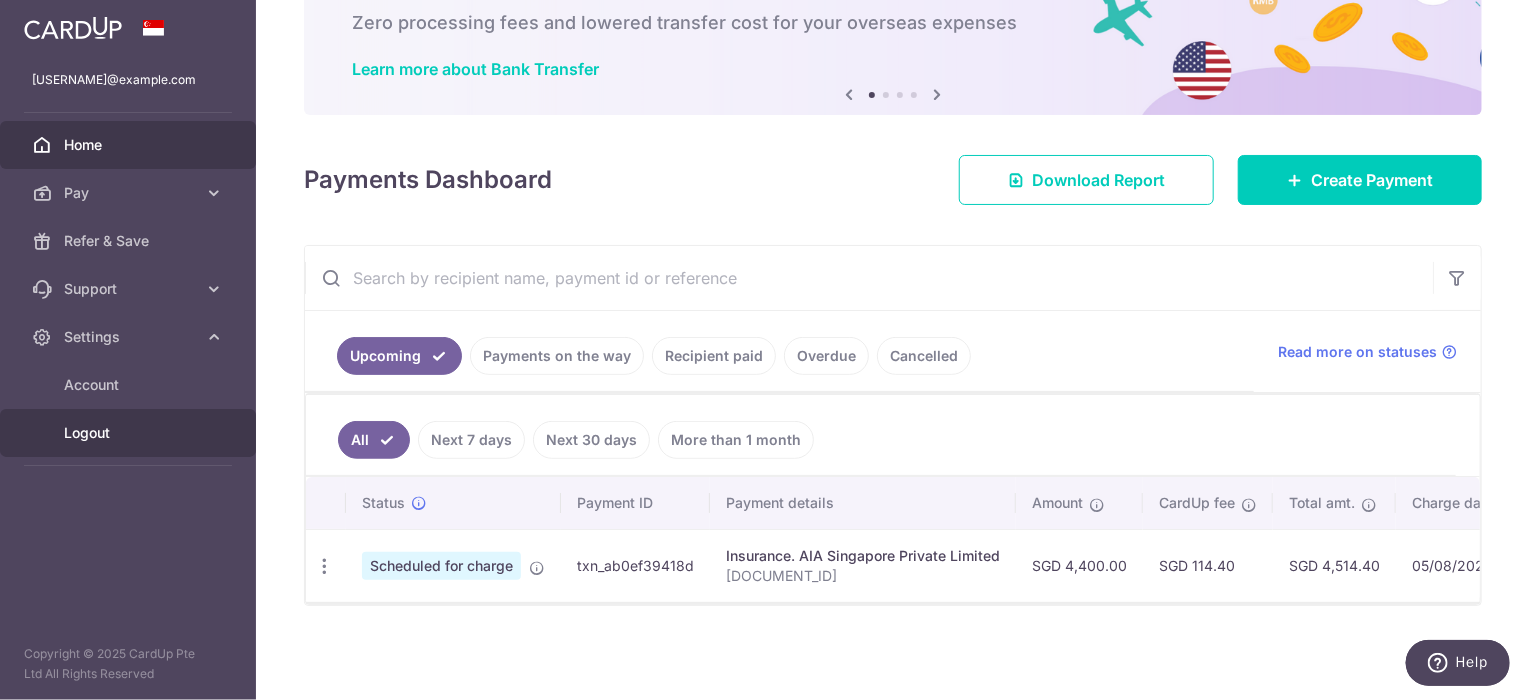 click on "Logout" at bounding box center (130, 433) 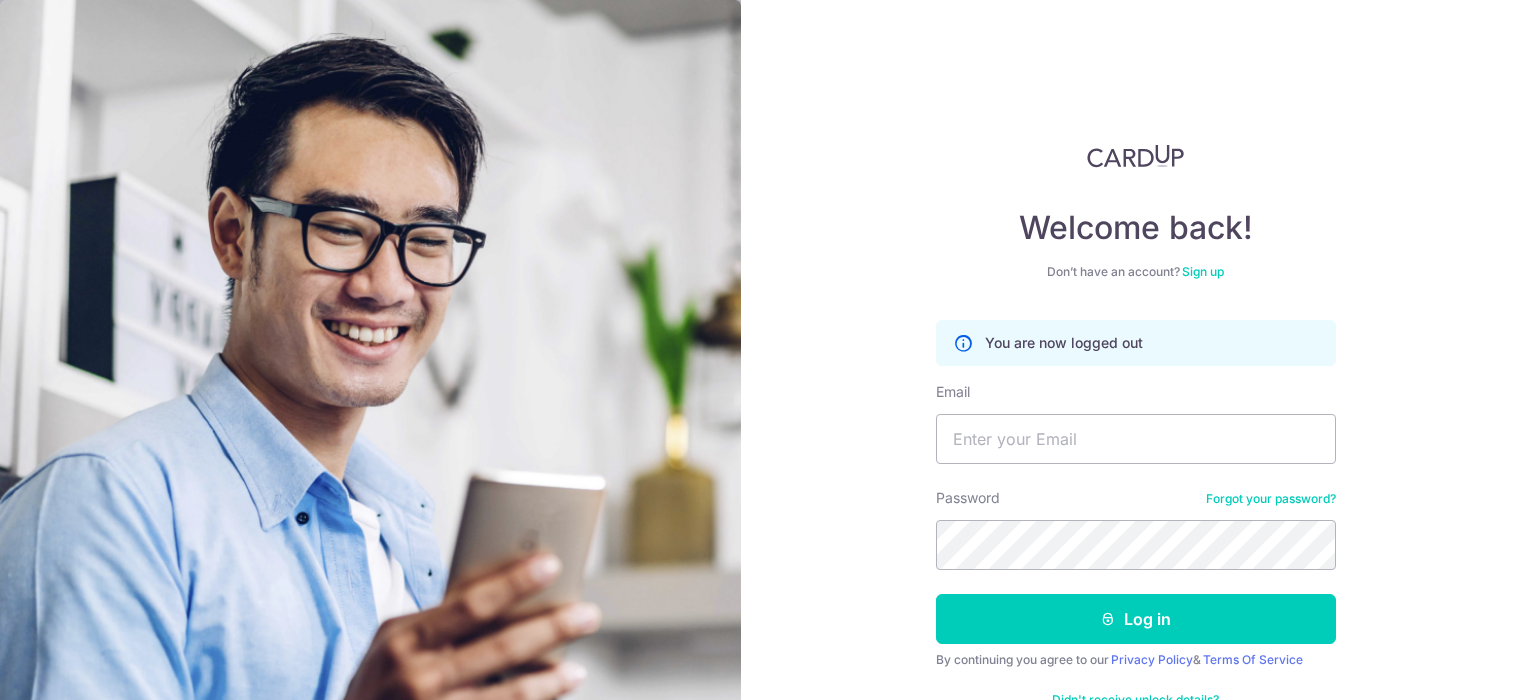 scroll, scrollTop: 0, scrollLeft: 0, axis: both 